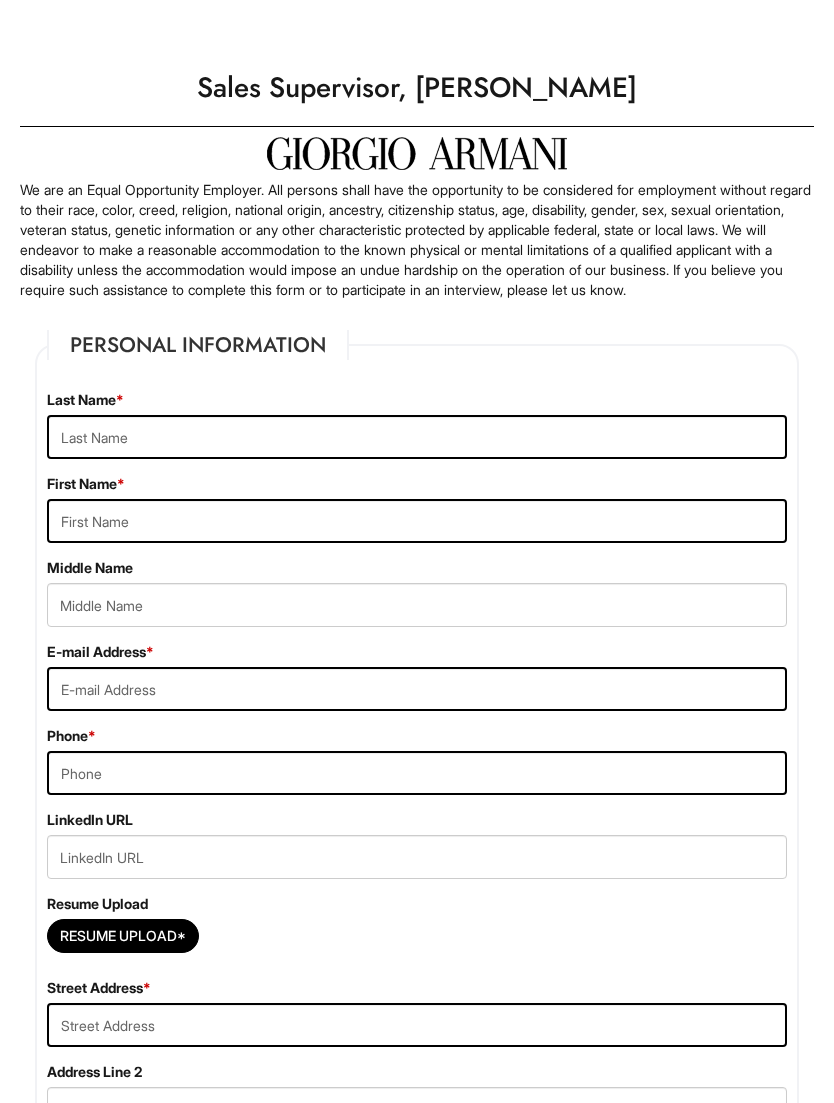 scroll, scrollTop: 0, scrollLeft: 0, axis: both 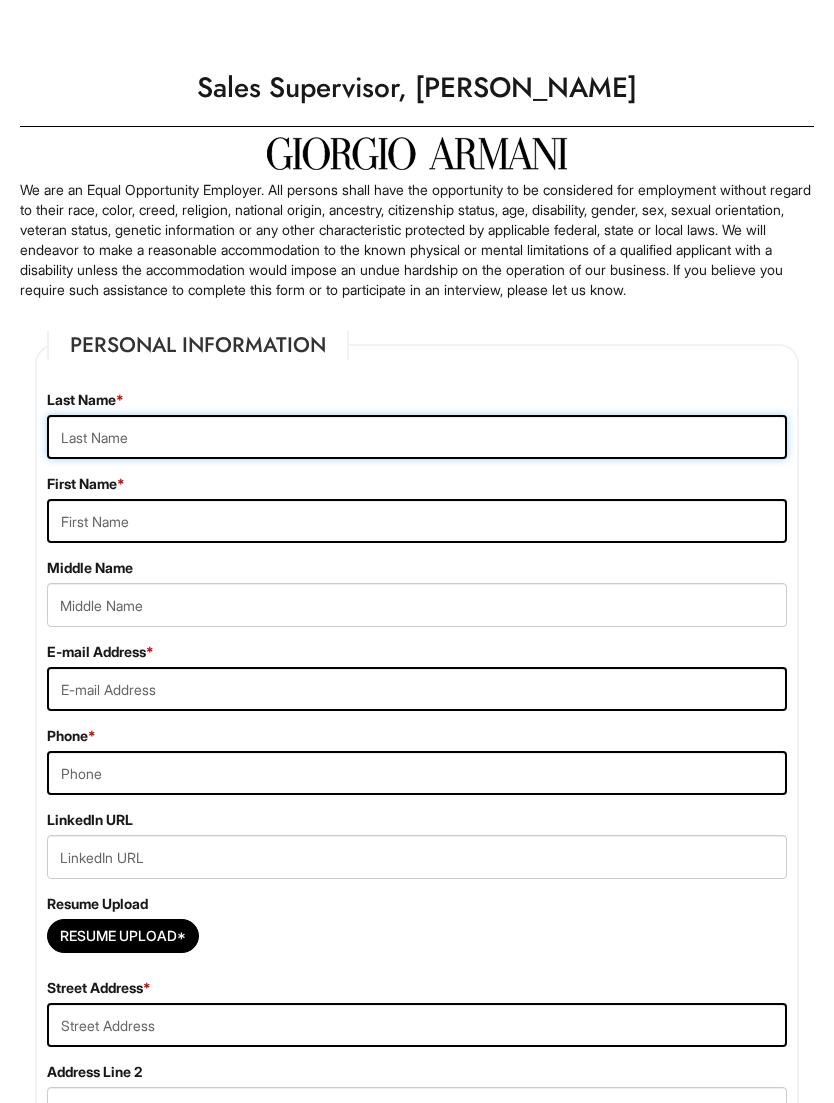 click at bounding box center [417, 437] 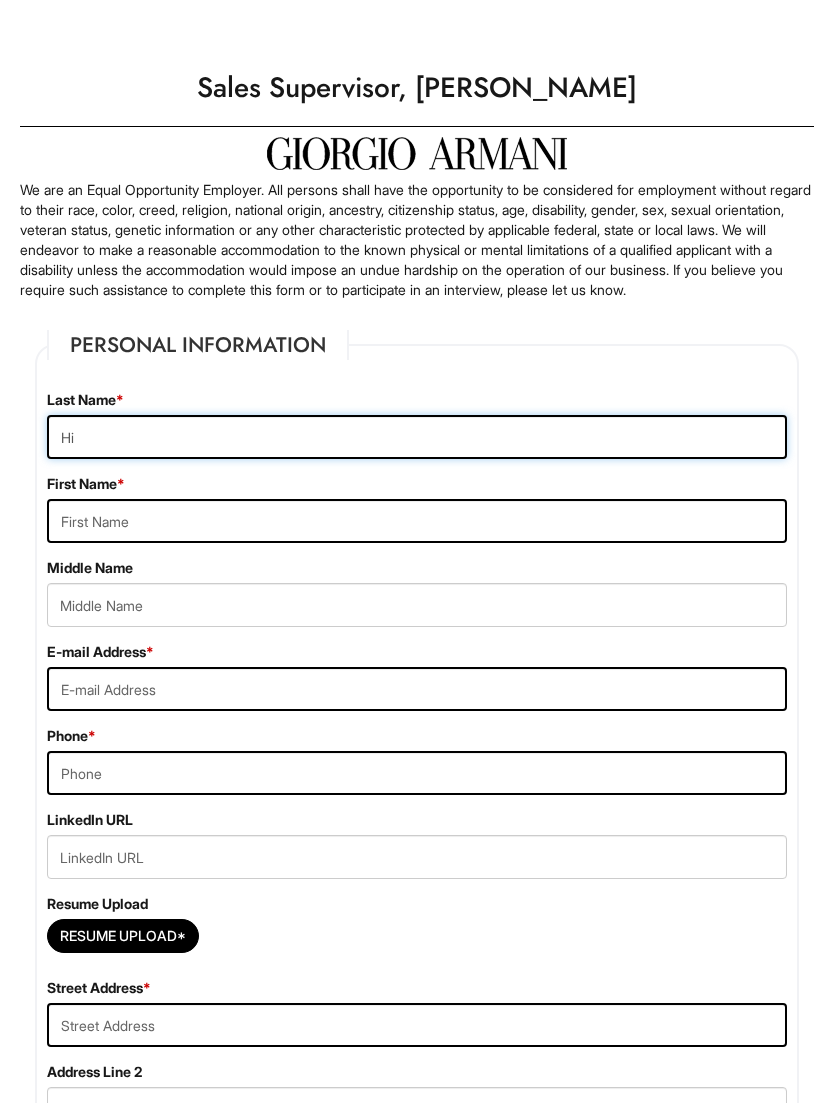 type on "H" 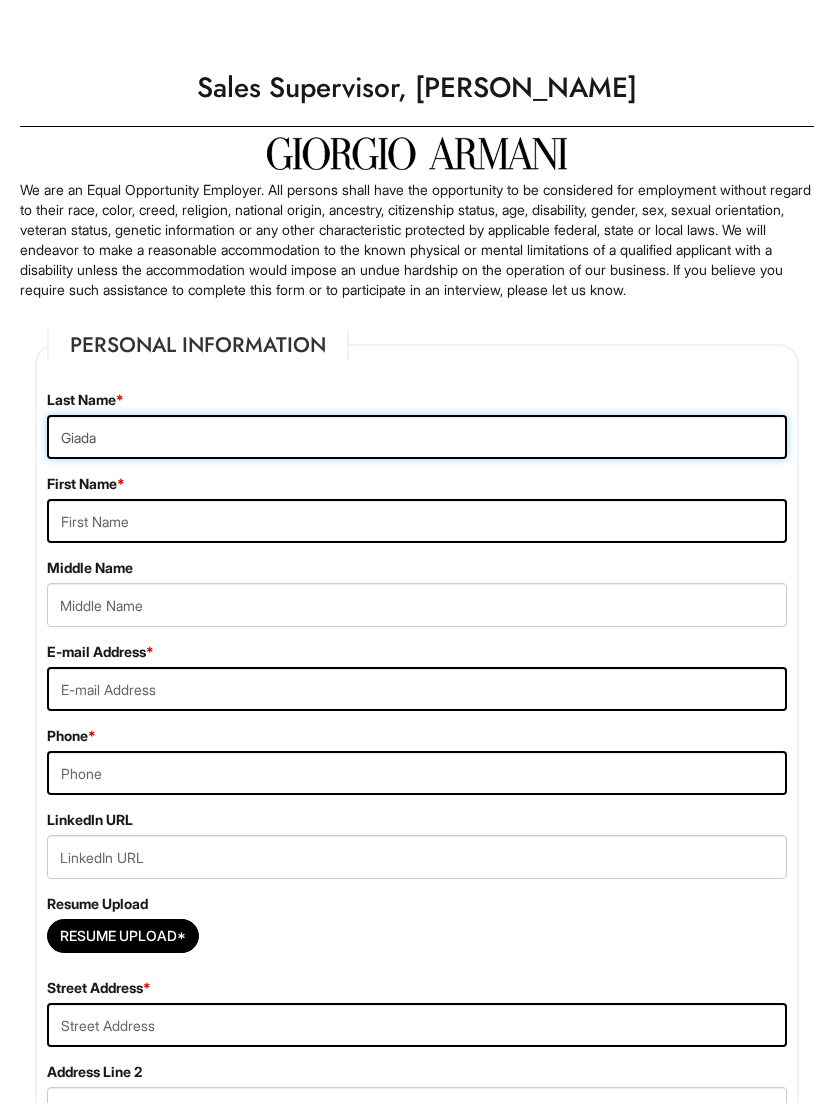 type on "Giada" 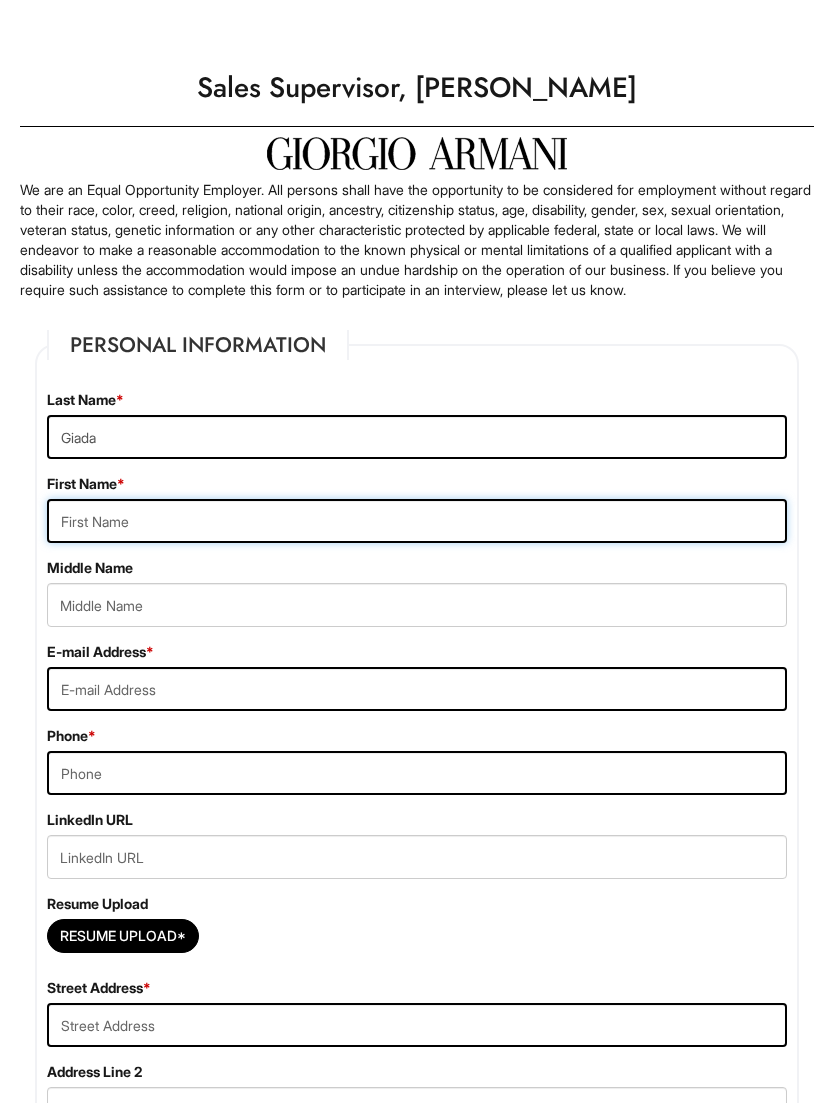 click at bounding box center [417, 521] 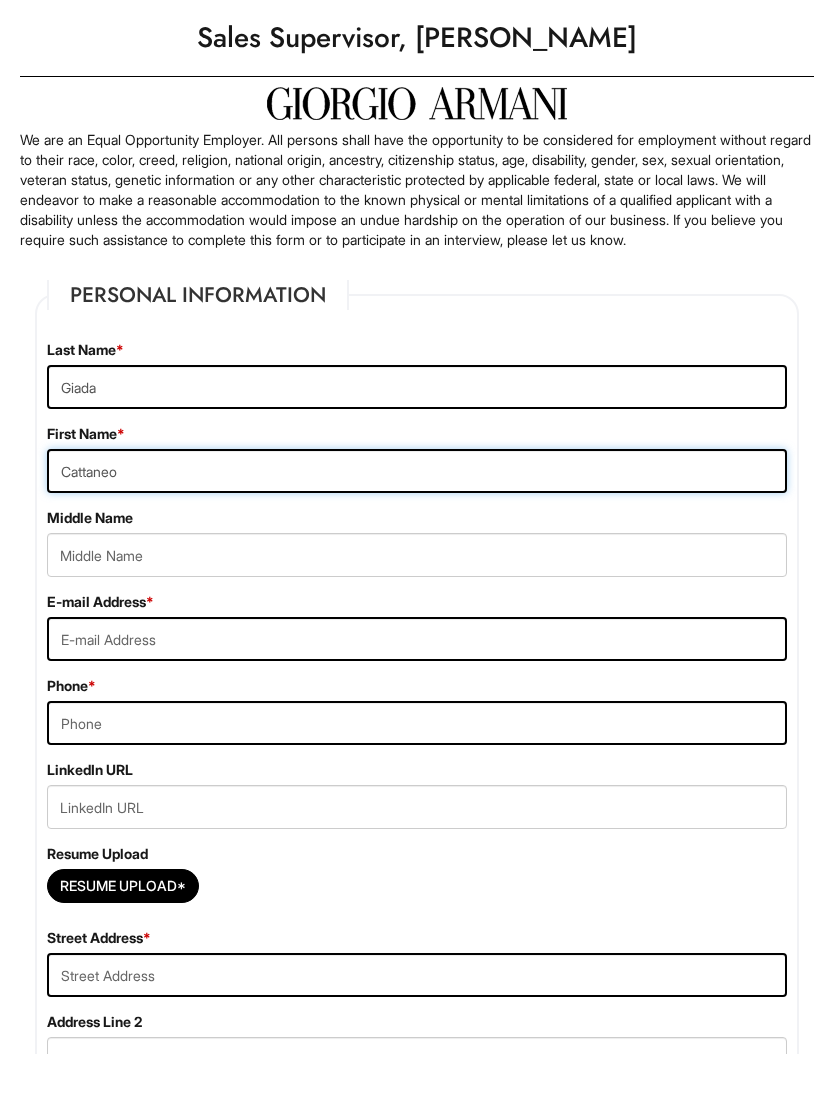 type on "Cattaneo" 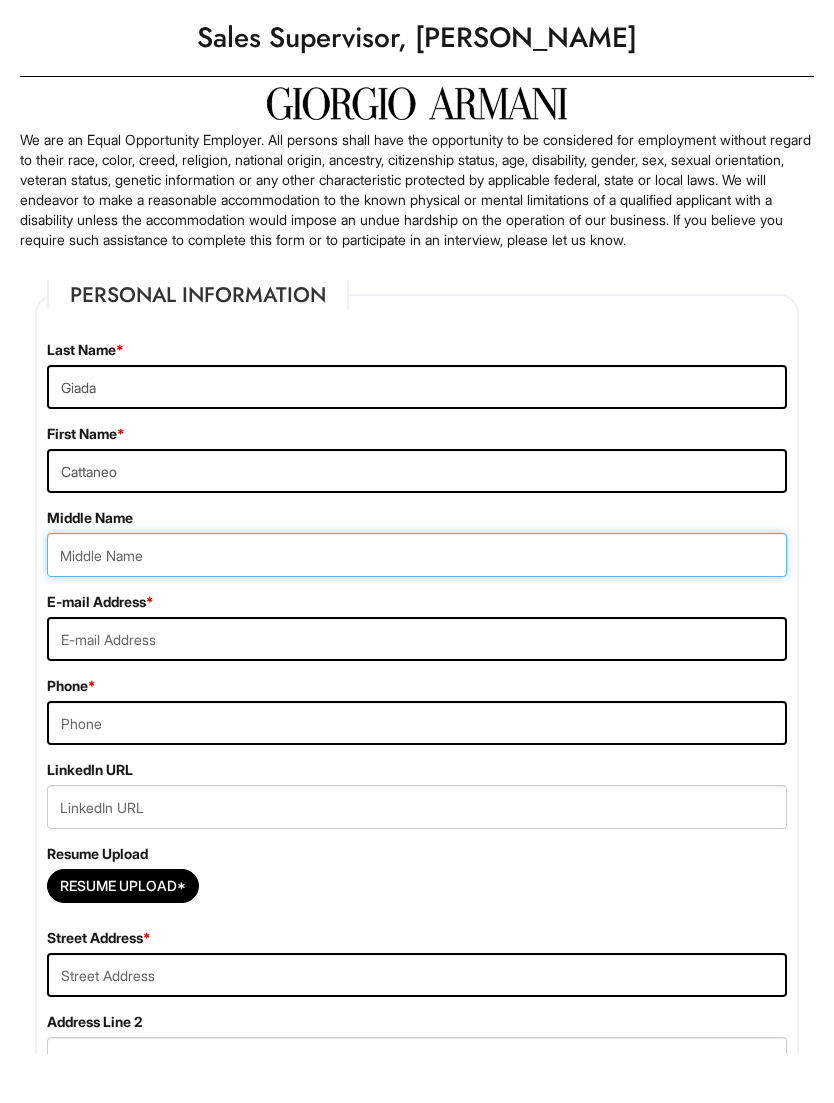 click at bounding box center [417, 605] 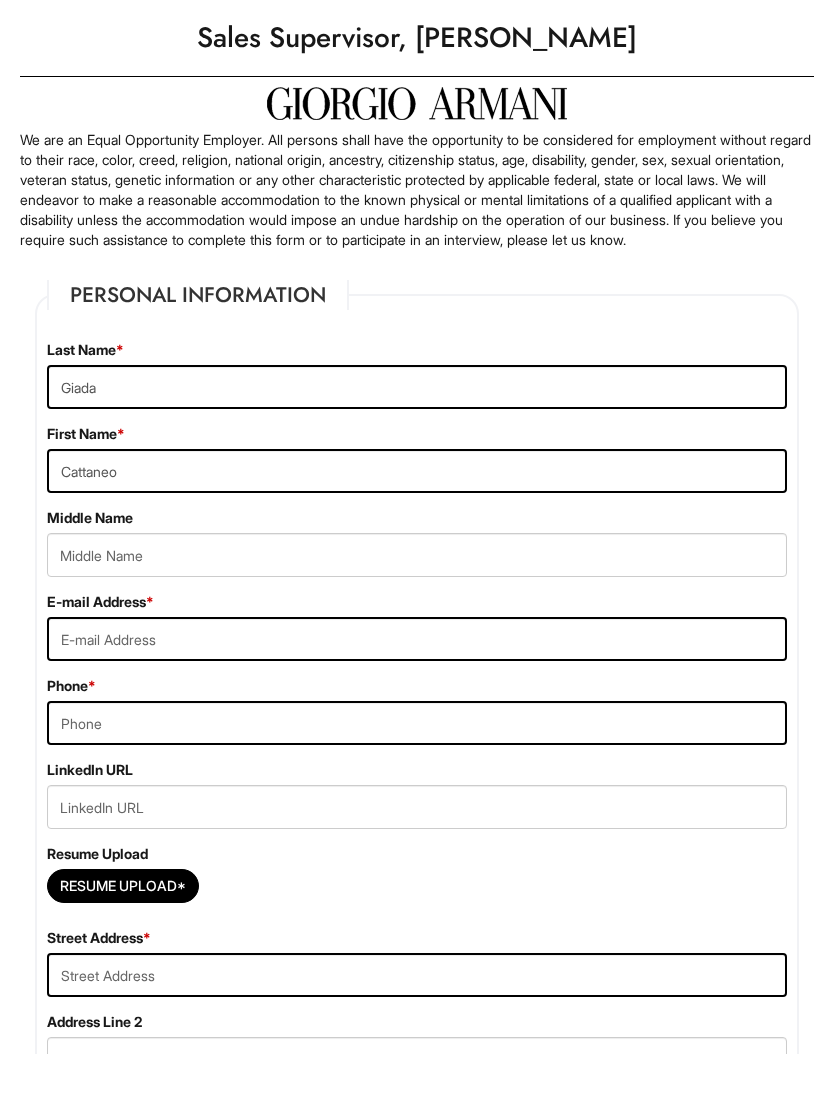 click at bounding box center [417, 689] 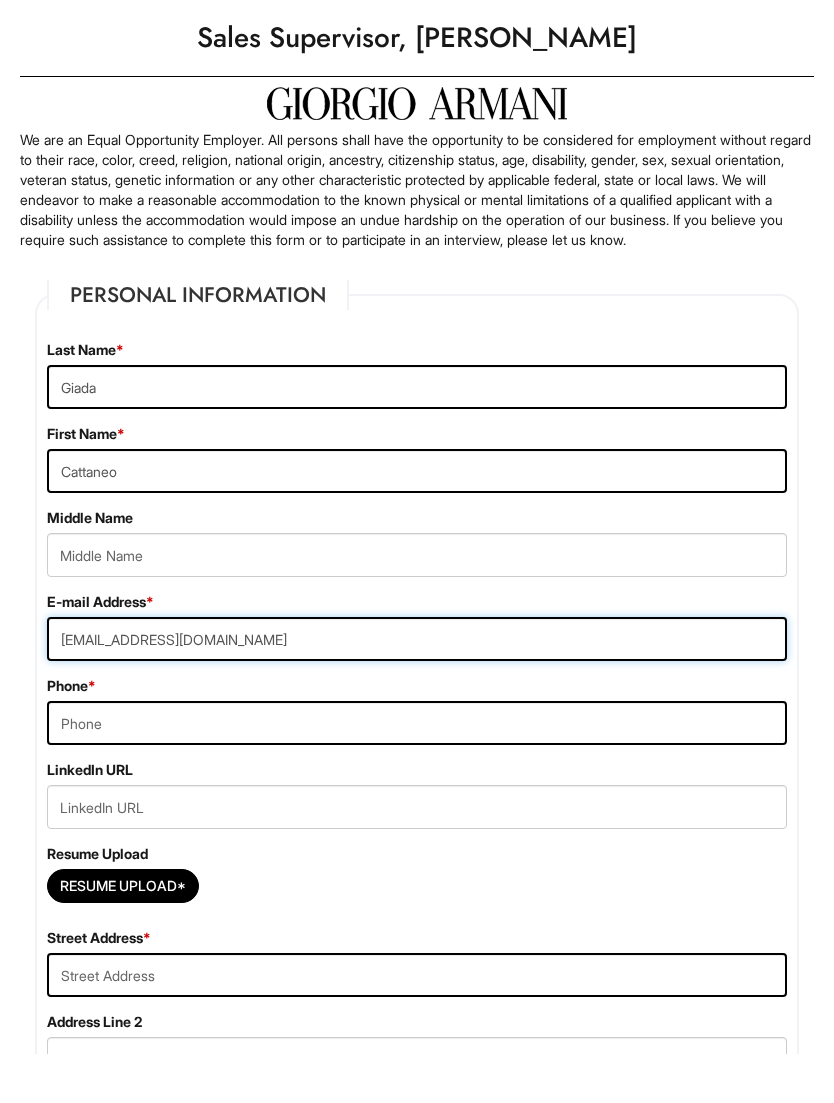 type on "[EMAIL_ADDRESS][DOMAIN_NAME]" 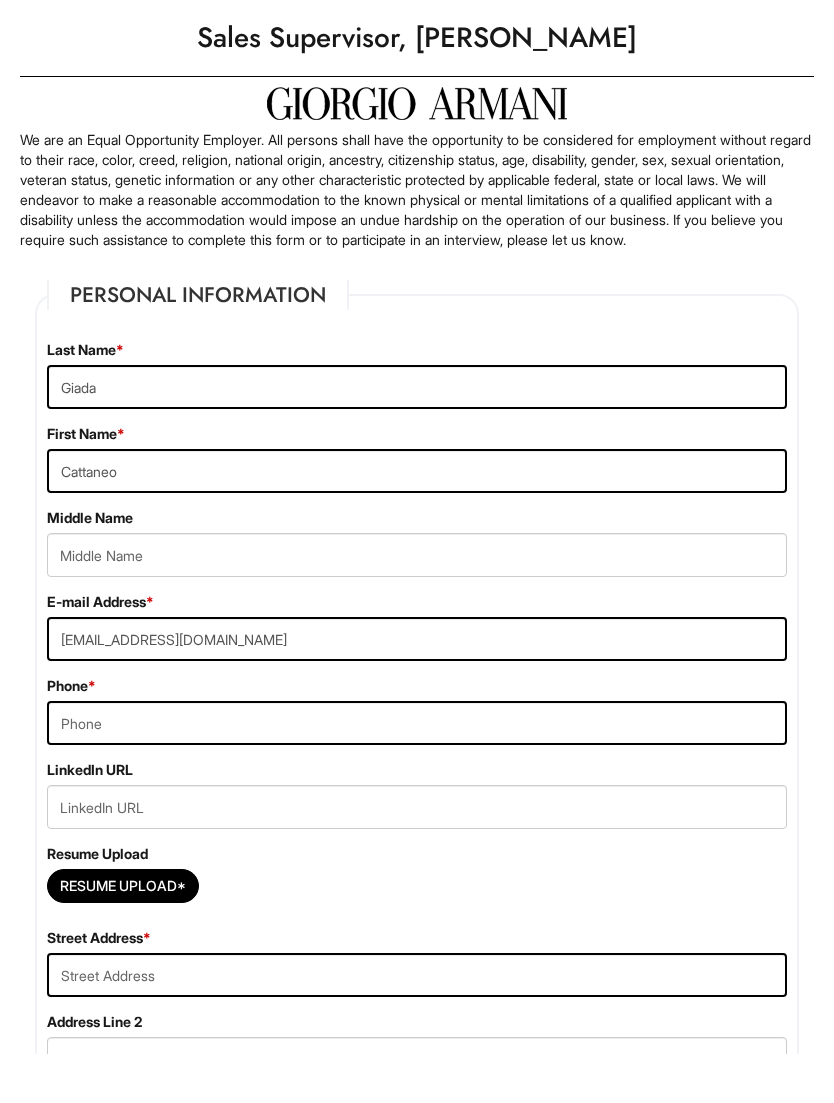click at bounding box center [417, 773] 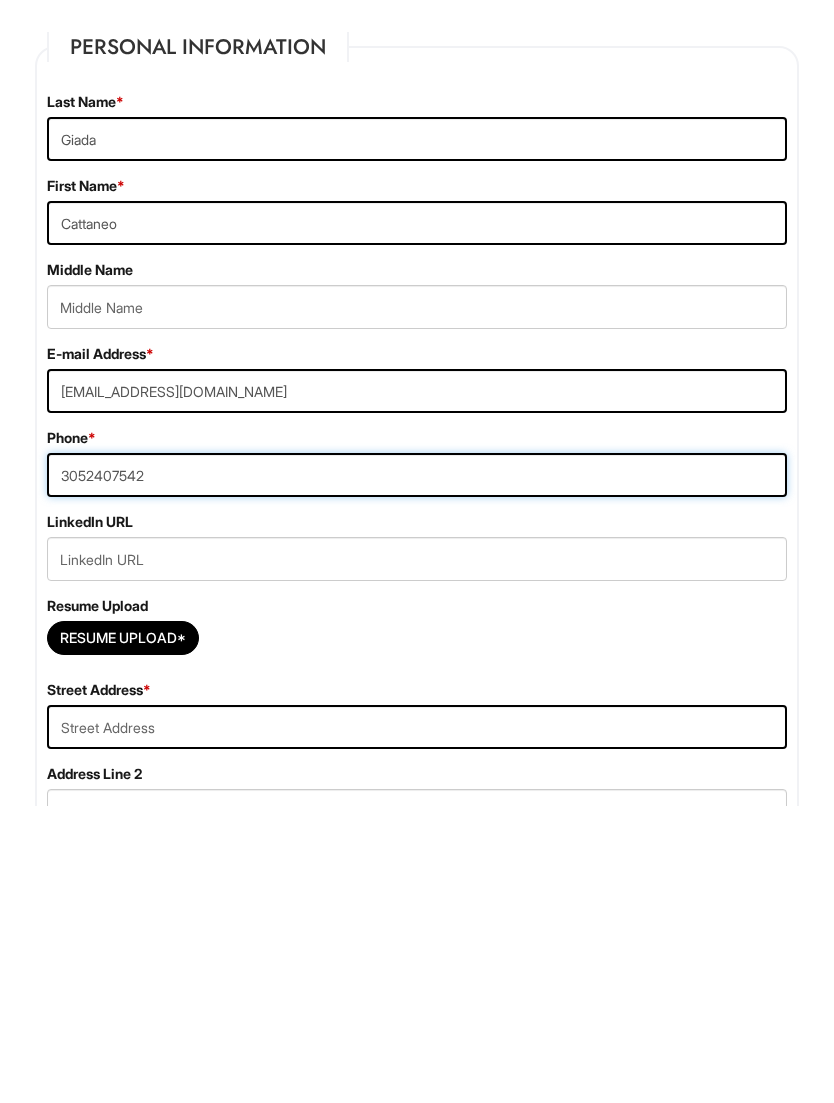 type on "3052407542" 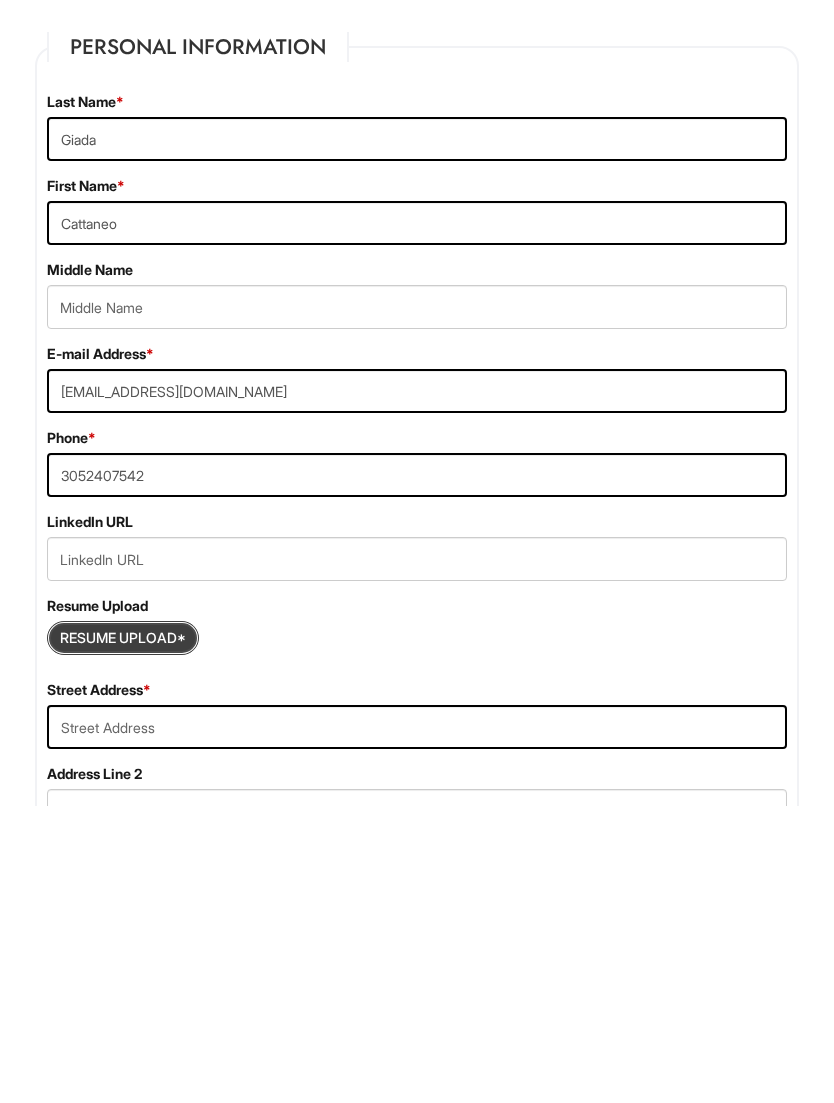 click at bounding box center (123, 936) 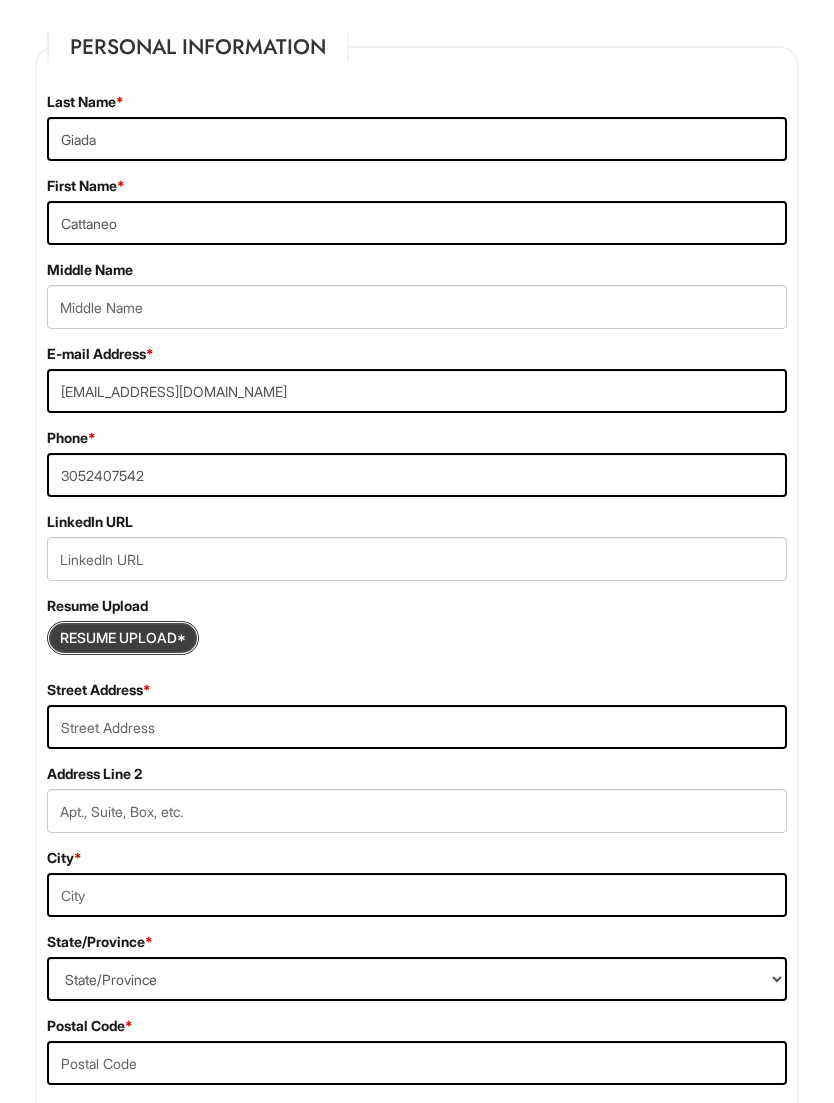 type on "C:\fakepath\[PERSON_NAME] - CV - [DATE] 3.pdf" 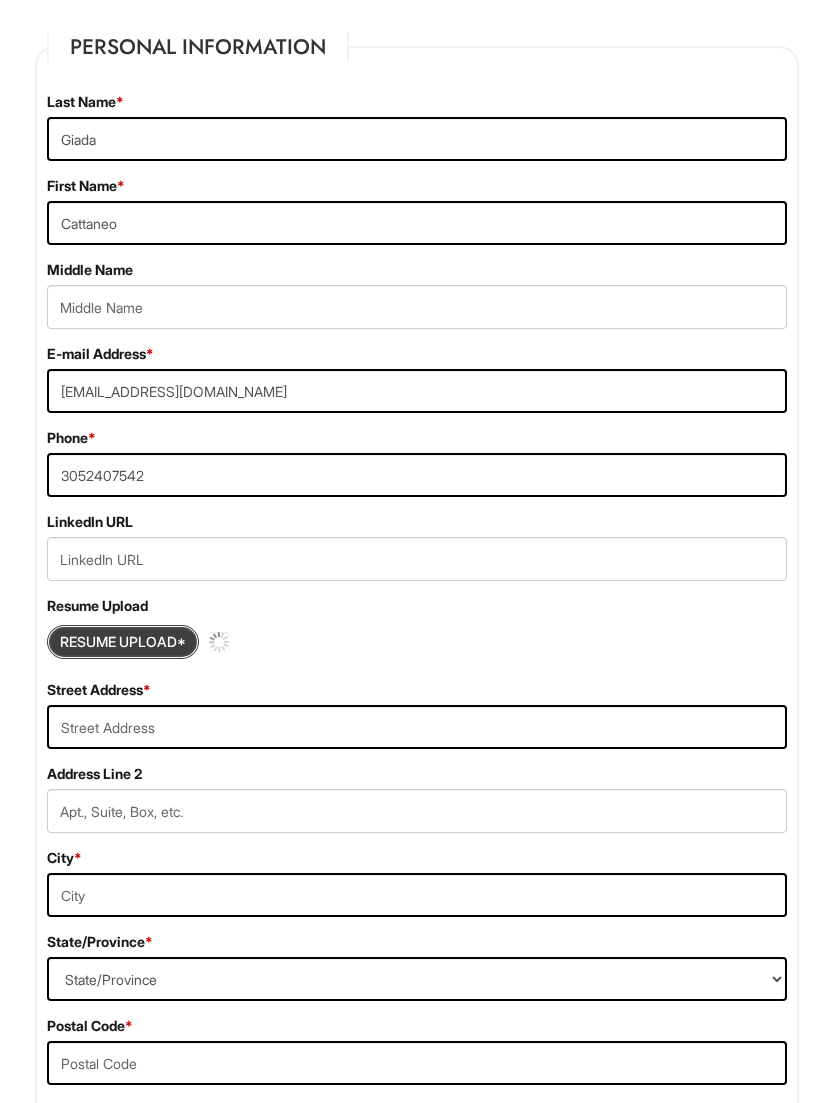 type 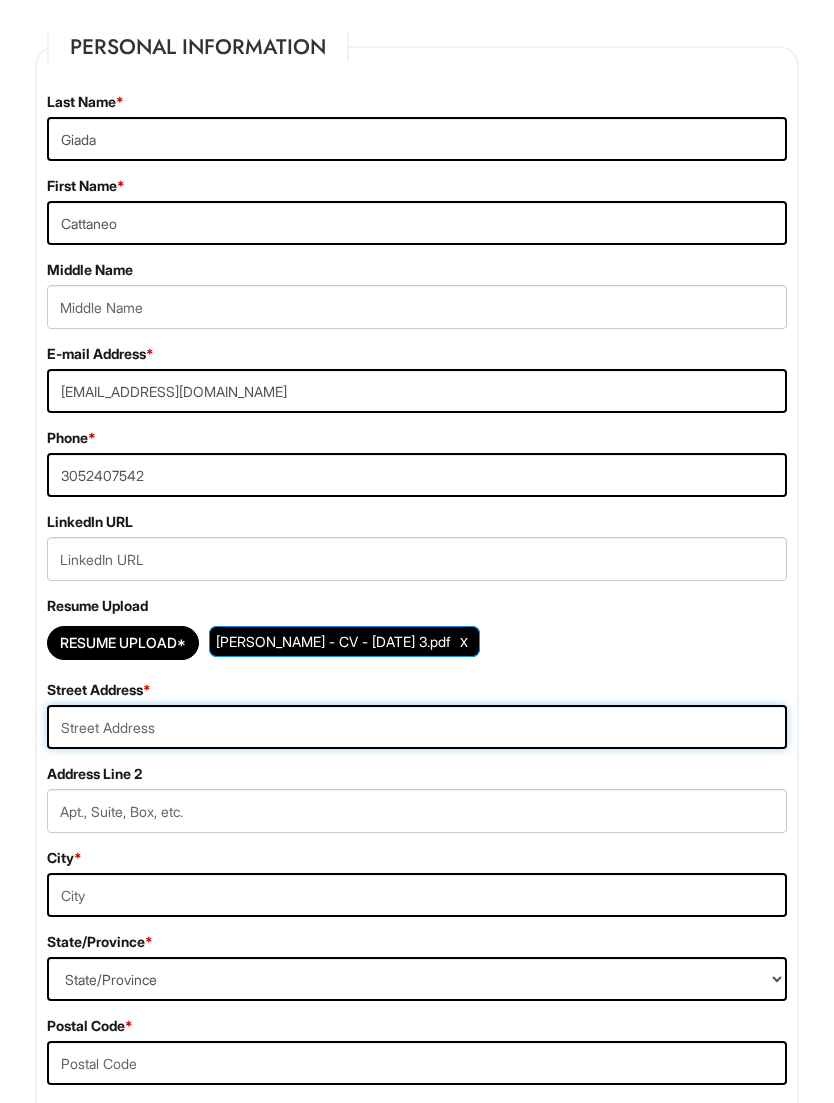 click at bounding box center [417, 727] 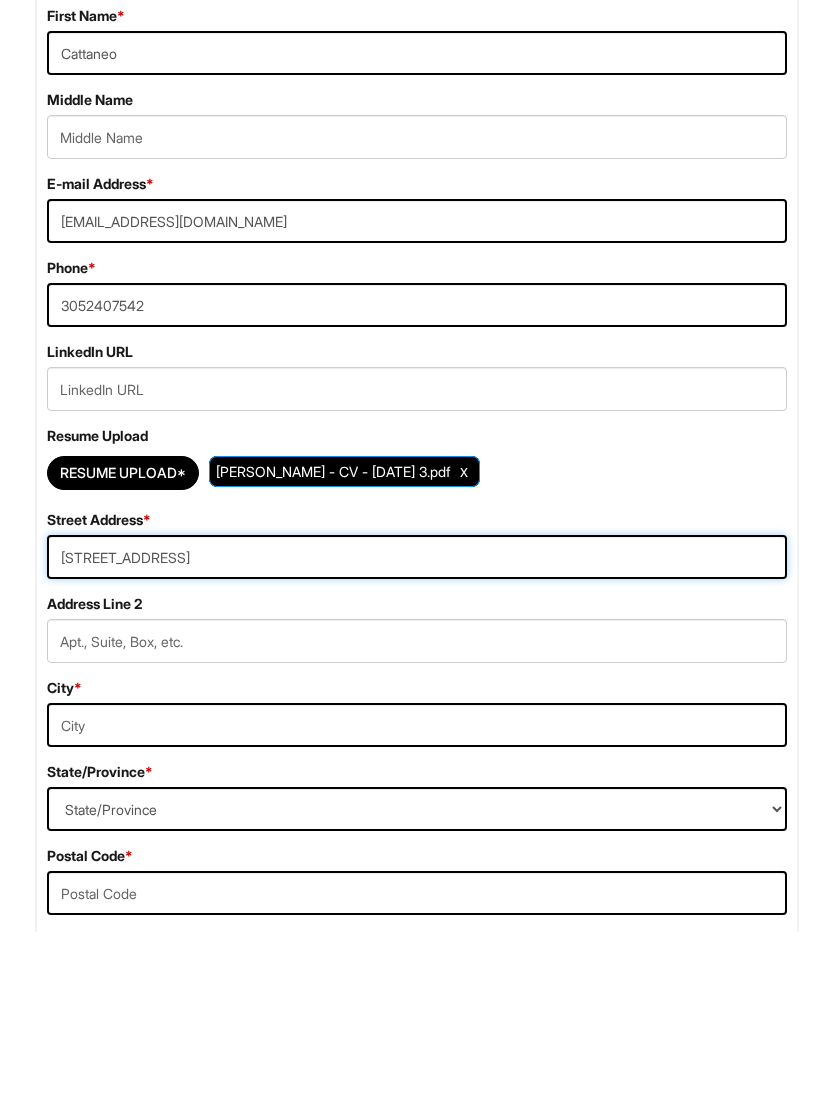 type on "[STREET_ADDRESS]" 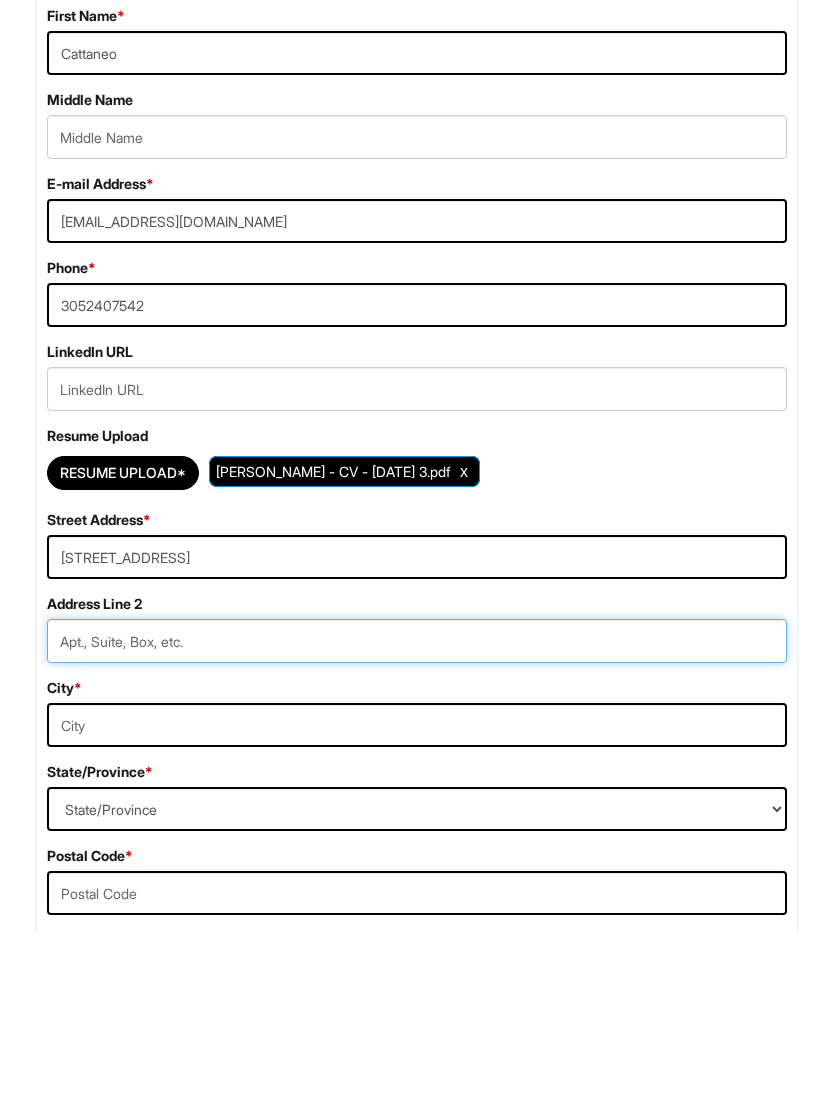 click at bounding box center (417, 812) 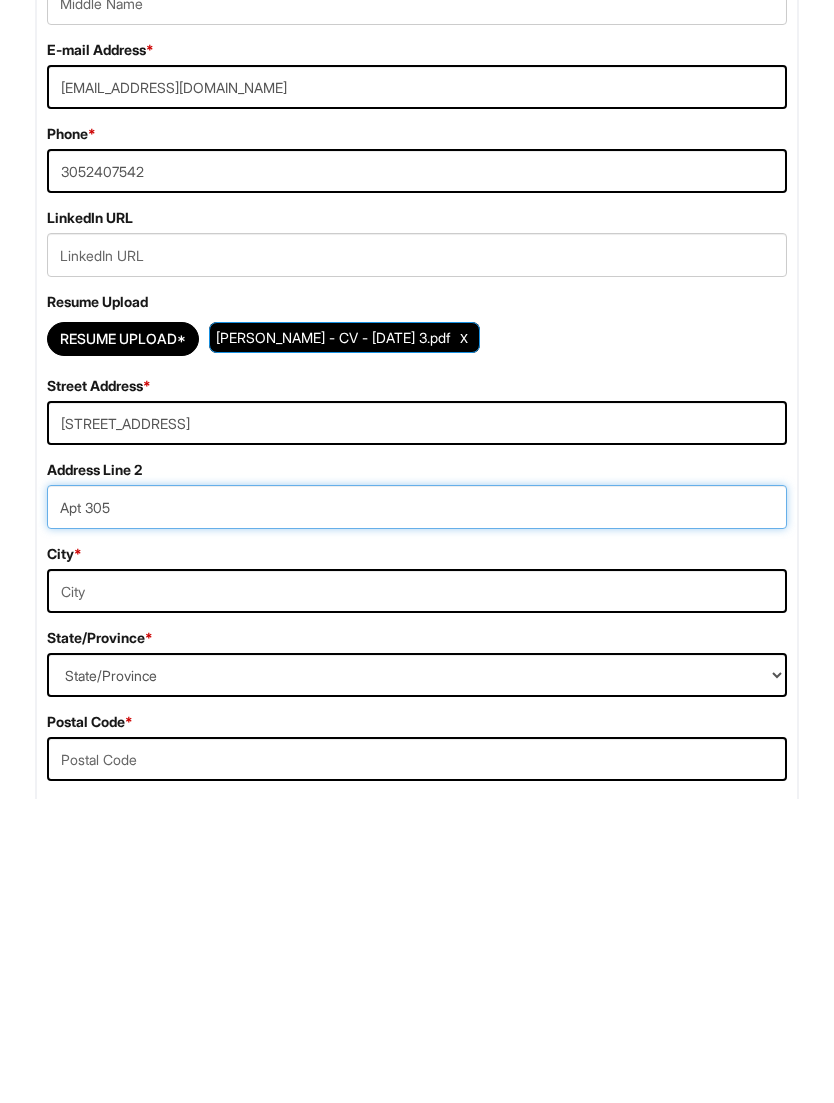 type on "Apt 305" 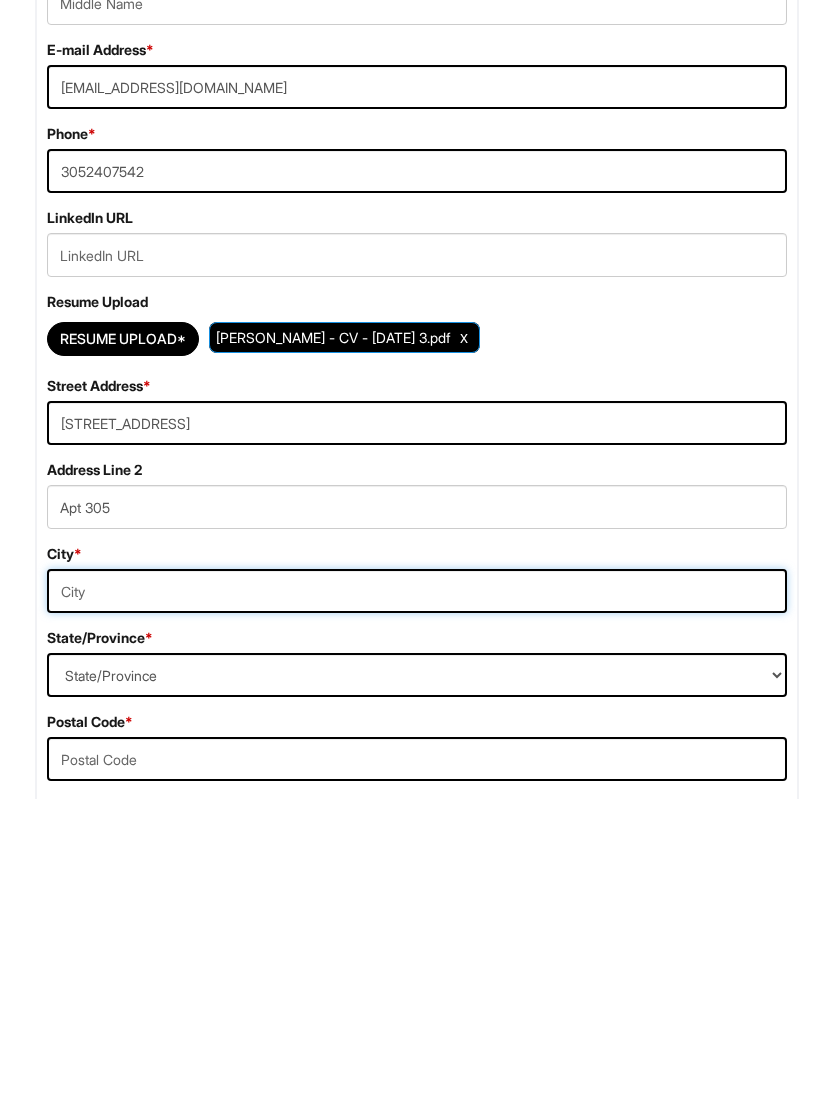 click at bounding box center [417, 896] 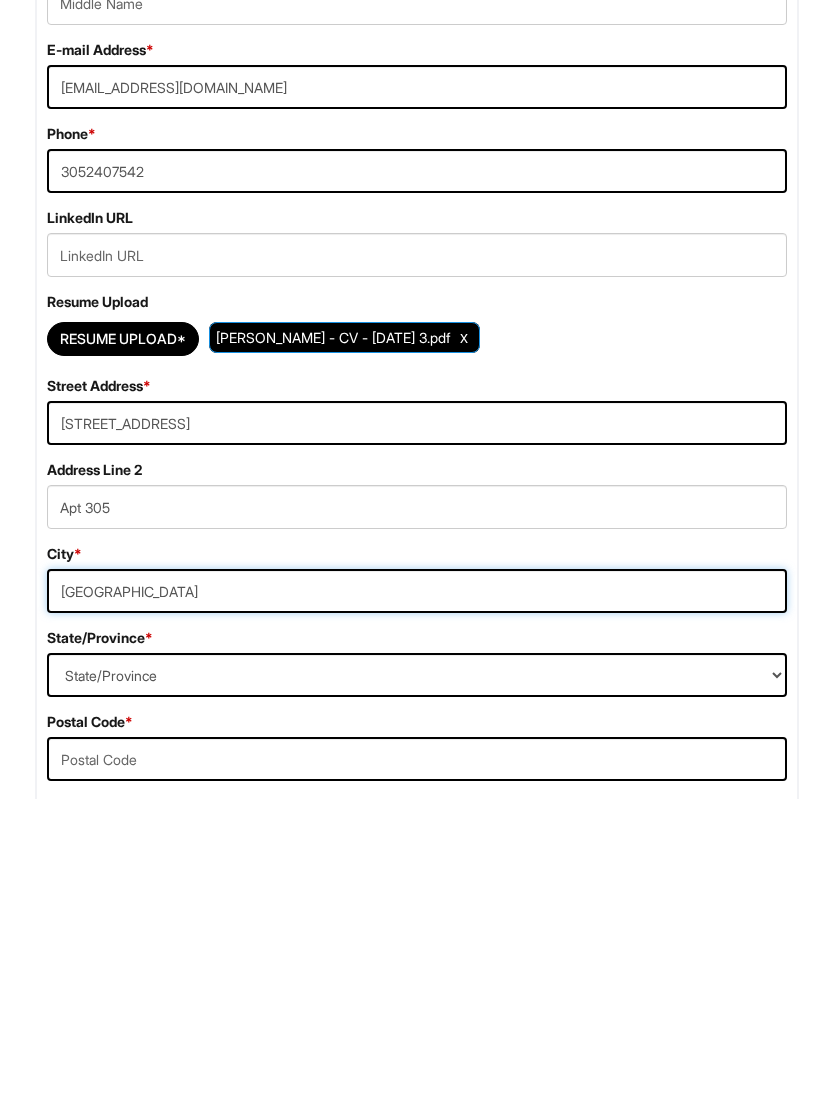 type on "[GEOGRAPHIC_DATA]" 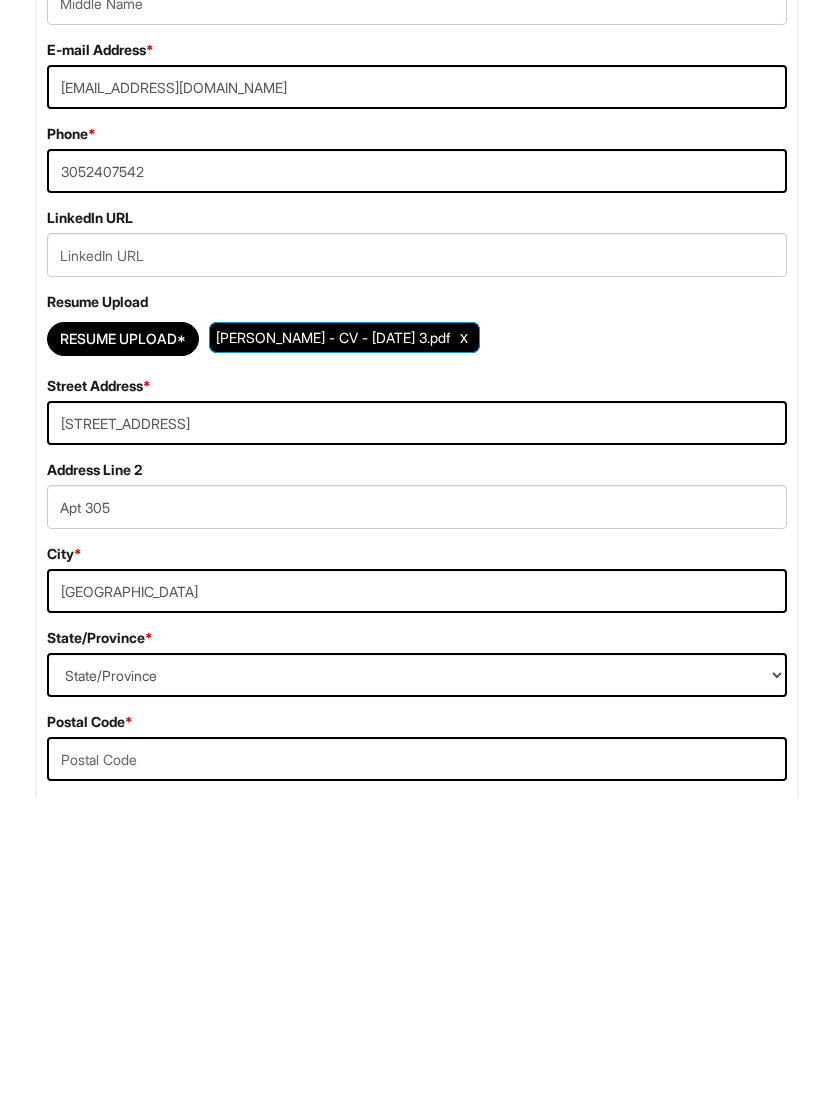 click on "State/Province [US_STATE] [US_STATE] [US_STATE] [US_STATE] [US_STATE] [US_STATE] [US_STATE] [US_STATE] [US_STATE][GEOGRAPHIC_DATA] [US_STATE] [US_STATE] [US_STATE] [US_STATE] [US_STATE] [US_STATE] [US_STATE] [US_STATE] [US_STATE] [US_STATE] [US_STATE] [US_STATE] [US_STATE] [US_STATE] [US_STATE] [US_STATE] [US_STATE] [US_STATE] [US_STATE] [US_STATE] [US_STATE] [US_STATE] [US_STATE] [US_STATE] [US_STATE] [US_STATE] [US_STATE] [US_STATE] [US_STATE] [US_STATE] [US_STATE] [US_STATE] [US_STATE] [US_STATE] [US_STATE] [US_STATE] [US_STATE] [US_STATE][PERSON_NAME][US_STATE] [US_STATE][PERSON_NAME] [US_STATE] [US_STATE] [GEOGRAPHIC_DATA]-[GEOGRAPHIC_DATA] [GEOGRAPHIC_DATA]-[GEOGRAPHIC_DATA] [GEOGRAPHIC_DATA]-[GEOGRAPHIC_DATA] [GEOGRAPHIC_DATA]-[GEOGRAPHIC_DATA] [GEOGRAPHIC_DATA]-[GEOGRAPHIC_DATA] [GEOGRAPHIC_DATA]-[GEOGRAPHIC_DATA] [GEOGRAPHIC_DATA]-NORTHWEST TERRITORIES [GEOGRAPHIC_DATA]-[GEOGRAPHIC_DATA] [GEOGRAPHIC_DATA]-[GEOGRAPHIC_DATA] [GEOGRAPHIC_DATA]-[PERSON_NAME][GEOGRAPHIC_DATA] [GEOGRAPHIC_DATA]-[GEOGRAPHIC_DATA] [GEOGRAPHIC_DATA]-[GEOGRAPHIC_DATA] [GEOGRAPHIC_DATA]-[GEOGRAPHIC_DATA] TERRITORY [GEOGRAPHIC_DATA]-[US_STATE] [GEOGRAPHIC_DATA]-[US_STATE][GEOGRAPHIC_DATA] [GEOGRAPHIC_DATA]-[US_STATE] [GEOGRAPHIC_DATA]-[PERSON_NAME][US_STATE] [GEOGRAPHIC_DATA]-[US_STATE] [GEOGRAPHIC_DATA]-[US_STATE] [GEOGRAPHIC_DATA]-[US_STATE]" at bounding box center [417, 980] 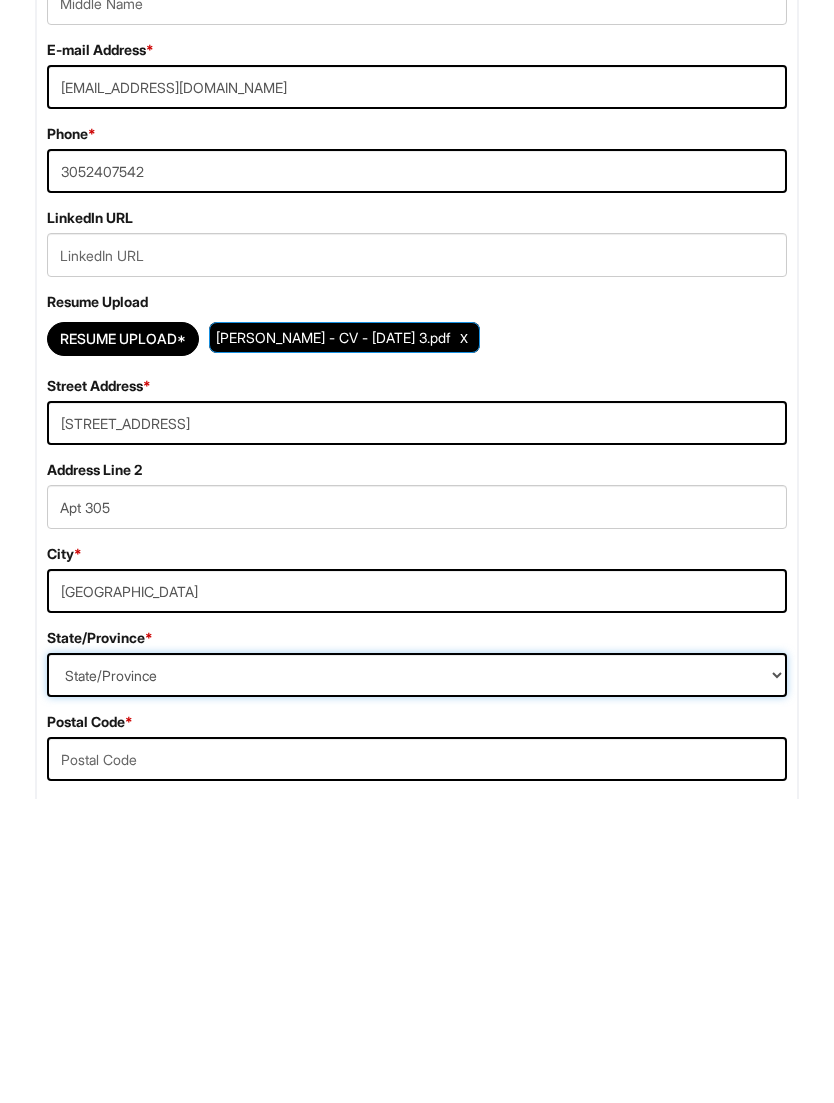 scroll, scrollTop: 602, scrollLeft: 0, axis: vertical 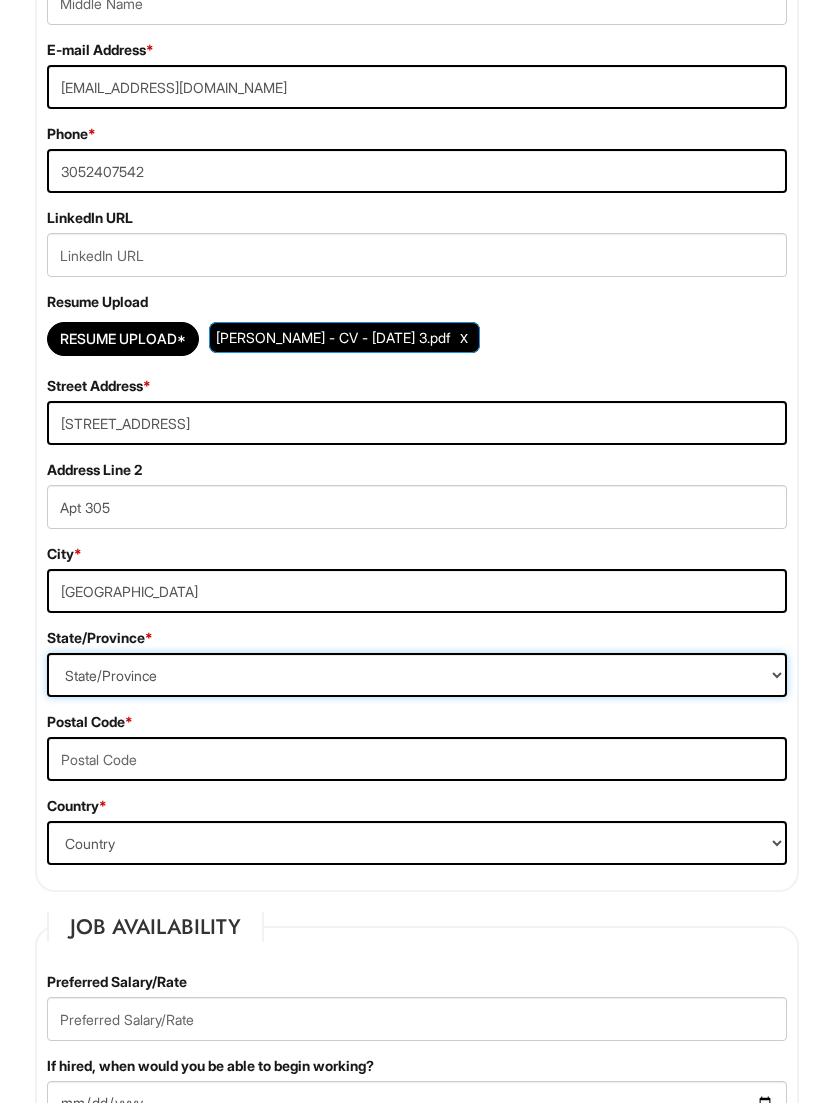 select on "FL" 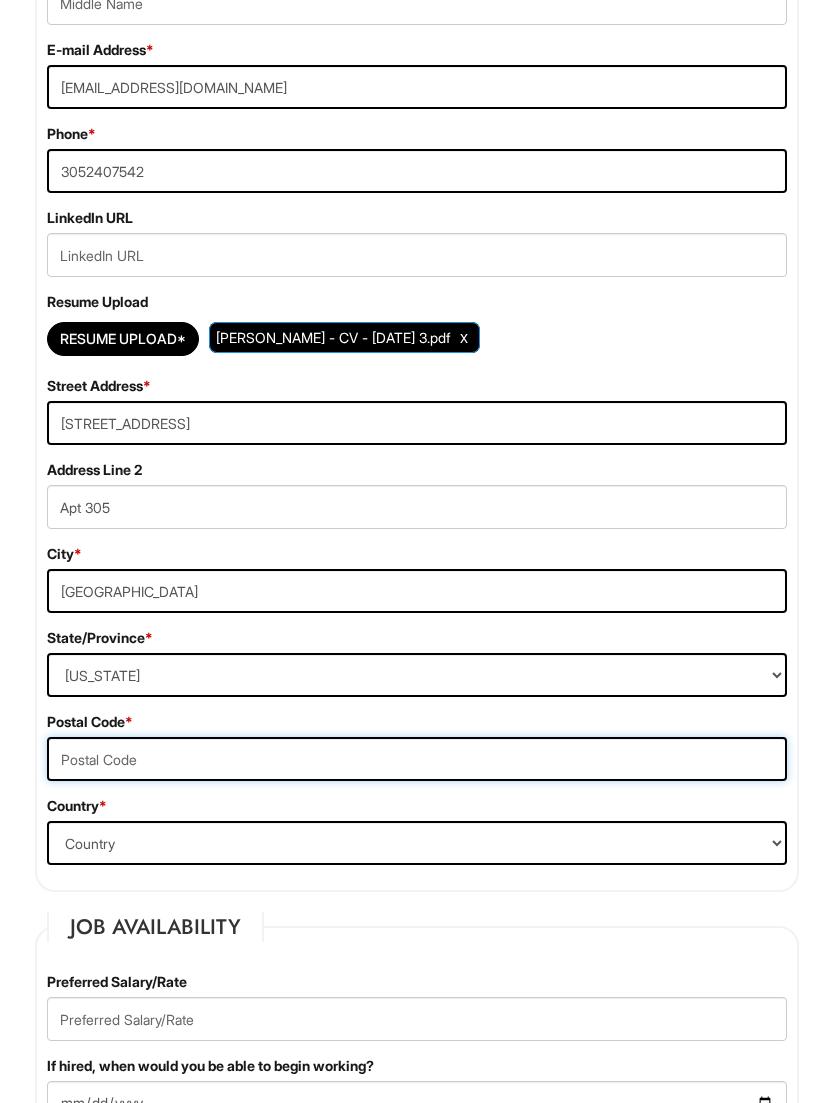click at bounding box center (417, 759) 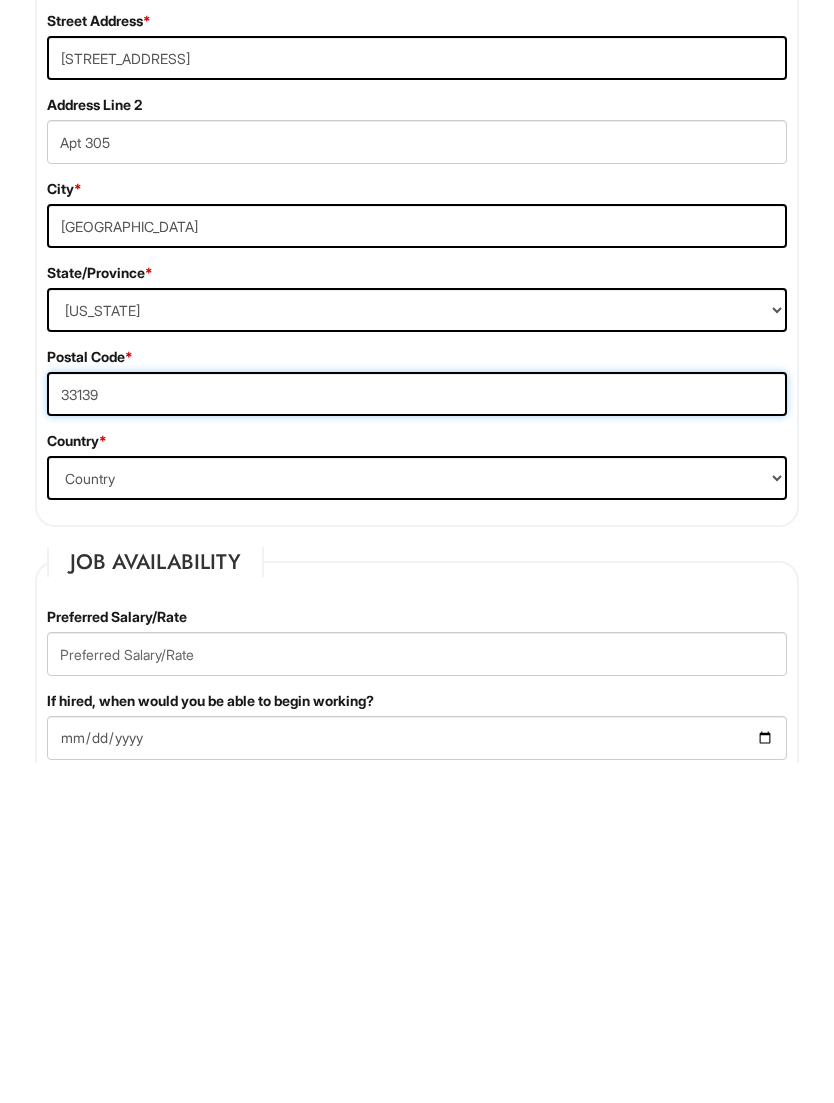 type on "33139" 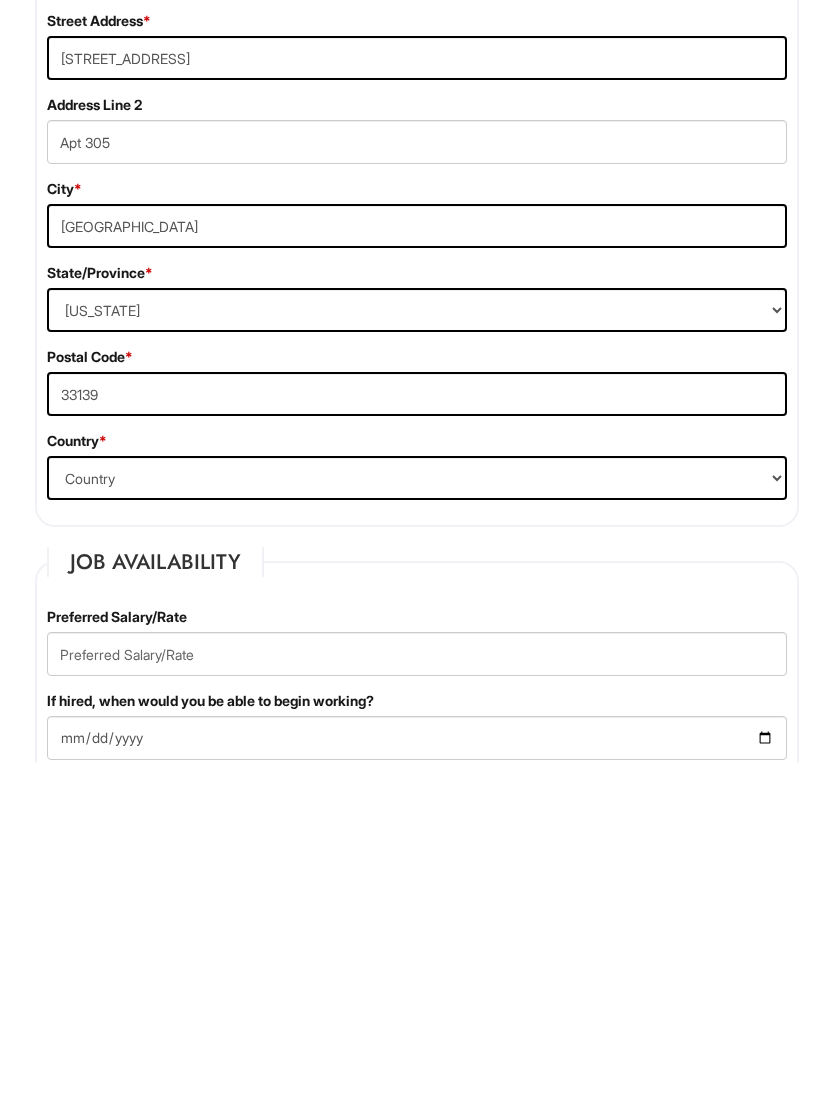 click on "Country [GEOGRAPHIC_DATA] [GEOGRAPHIC_DATA] [GEOGRAPHIC_DATA] [US_STATE] [GEOGRAPHIC_DATA] [GEOGRAPHIC_DATA] [GEOGRAPHIC_DATA] [GEOGRAPHIC_DATA] [GEOGRAPHIC_DATA] [GEOGRAPHIC_DATA] [GEOGRAPHIC_DATA] [GEOGRAPHIC_DATA] [GEOGRAPHIC_DATA] [GEOGRAPHIC_DATA] [GEOGRAPHIC_DATA] [GEOGRAPHIC_DATA] [GEOGRAPHIC_DATA] [GEOGRAPHIC_DATA] [GEOGRAPHIC_DATA] [GEOGRAPHIC_DATA] [GEOGRAPHIC_DATA] [GEOGRAPHIC_DATA] [GEOGRAPHIC_DATA] [GEOGRAPHIC_DATA] [GEOGRAPHIC_DATA] [GEOGRAPHIC_DATA] [GEOGRAPHIC_DATA] [GEOGRAPHIC_DATA] [GEOGRAPHIC_DATA] [GEOGRAPHIC_DATA] [GEOGRAPHIC_DATA] [GEOGRAPHIC_DATA] [GEOGRAPHIC_DATA] [GEOGRAPHIC_DATA] [GEOGRAPHIC_DATA] [GEOGRAPHIC_DATA] [GEOGRAPHIC_DATA] [GEOGRAPHIC_DATA] [GEOGRAPHIC_DATA] [GEOGRAPHIC_DATA] [GEOGRAPHIC_DATA] [GEOGRAPHIC_DATA] [GEOGRAPHIC_DATA] [GEOGRAPHIC_DATA][PERSON_NAME][GEOGRAPHIC_DATA] [GEOGRAPHIC_DATA] [GEOGRAPHIC_DATA] [GEOGRAPHIC_DATA] [GEOGRAPHIC_DATA] [GEOGRAPHIC_DATA] [GEOGRAPHIC_DATA] [GEOGRAPHIC_DATA] [GEOGRAPHIC_DATA] [GEOGRAPHIC_DATA] [GEOGRAPHIC_DATA] [GEOGRAPHIC_DATA] [GEOGRAPHIC_DATA] [GEOGRAPHIC_DATA] [GEOGRAPHIC_DATA] [GEOGRAPHIC_DATA] [GEOGRAPHIC_DATA] [GEOGRAPHIC_DATA][PERSON_NAME][GEOGRAPHIC_DATA] [GEOGRAPHIC_DATA] [GEOGRAPHIC_DATA] [GEOGRAPHIC_DATA] [GEOGRAPHIC_DATA] [DATE][GEOGRAPHIC_DATA] [GEOGRAPHIC_DATA] [GEOGRAPHIC_DATA] [GEOGRAPHIC_DATA] [GEOGRAPHIC_DATA] (Mobile Satellite service) [GEOGRAPHIC_DATA] (Mobile Satellite service) [GEOGRAPHIC_DATA] [GEOGRAPHIC_DATA] [GEOGRAPHIC_DATA] [GEOGRAPHIC_DATA] [GEOGRAPHIC_DATA] [GEOGRAPHIC_DATA] ([GEOGRAPHIC_DATA]) [GEOGRAPHIC_DATA] [GEOGRAPHIC_DATA] [GEOGRAPHIC_DATA] [GEOGRAPHIC_DATA] [GEOGRAPHIC_DATA] [GEOGRAPHIC_DATA] [GEOGRAPHIC_DATA] [GEOGRAPHIC_DATA] [GEOGRAPHIC_DATA] [GEOGRAPHIC_DATA] [GEOGRAPHIC_DATA] [US_STATE]" at bounding box center [417, 818] 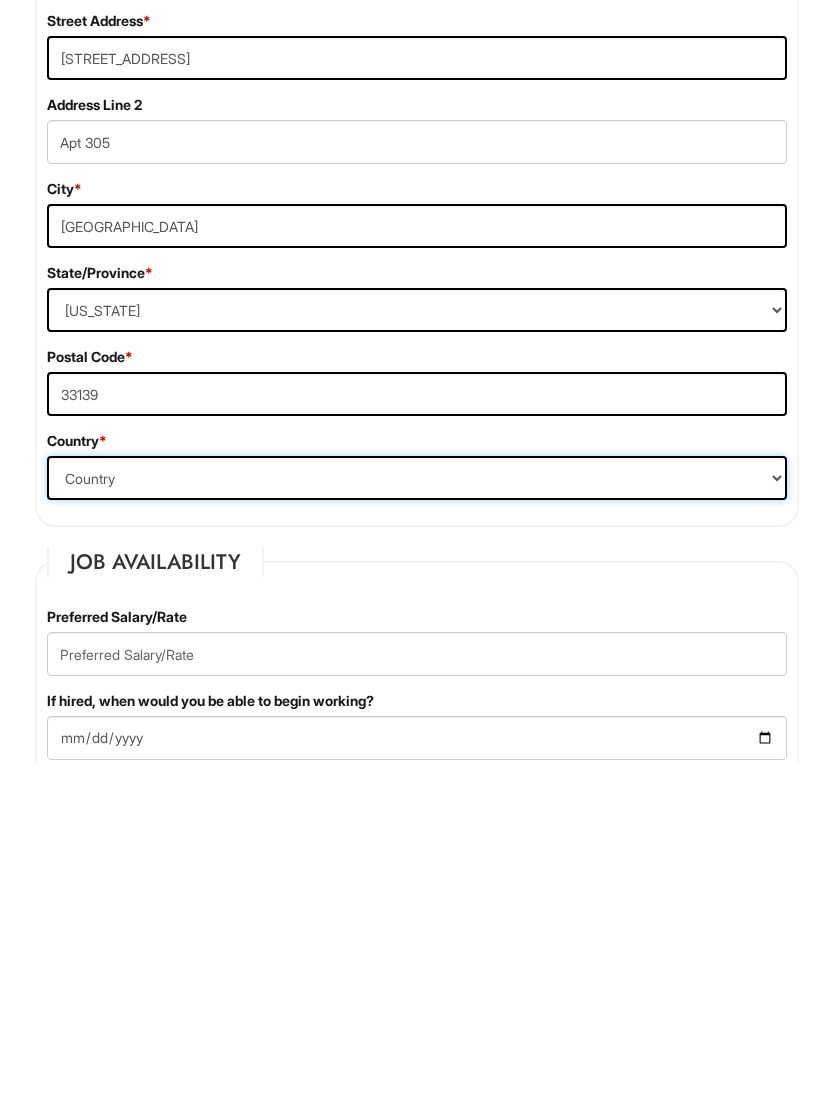scroll, scrollTop: 967, scrollLeft: 0, axis: vertical 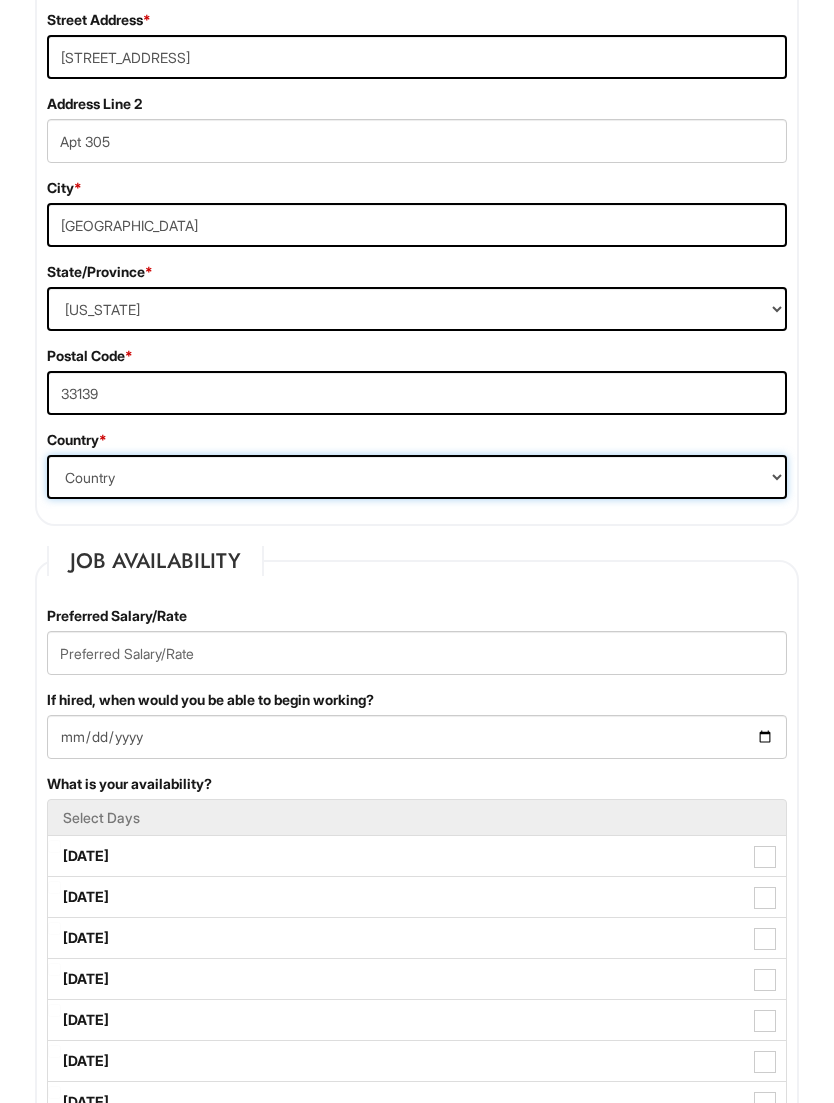 select on "[GEOGRAPHIC_DATA]" 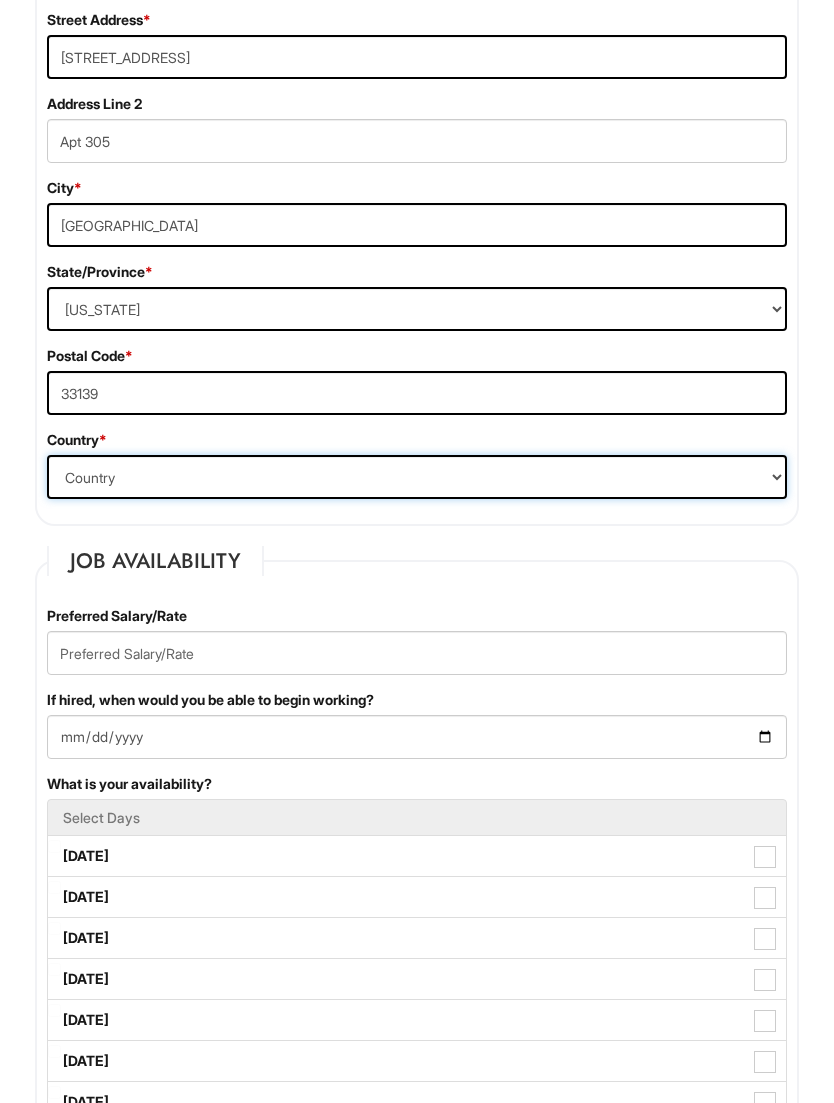 scroll, scrollTop: 968, scrollLeft: 0, axis: vertical 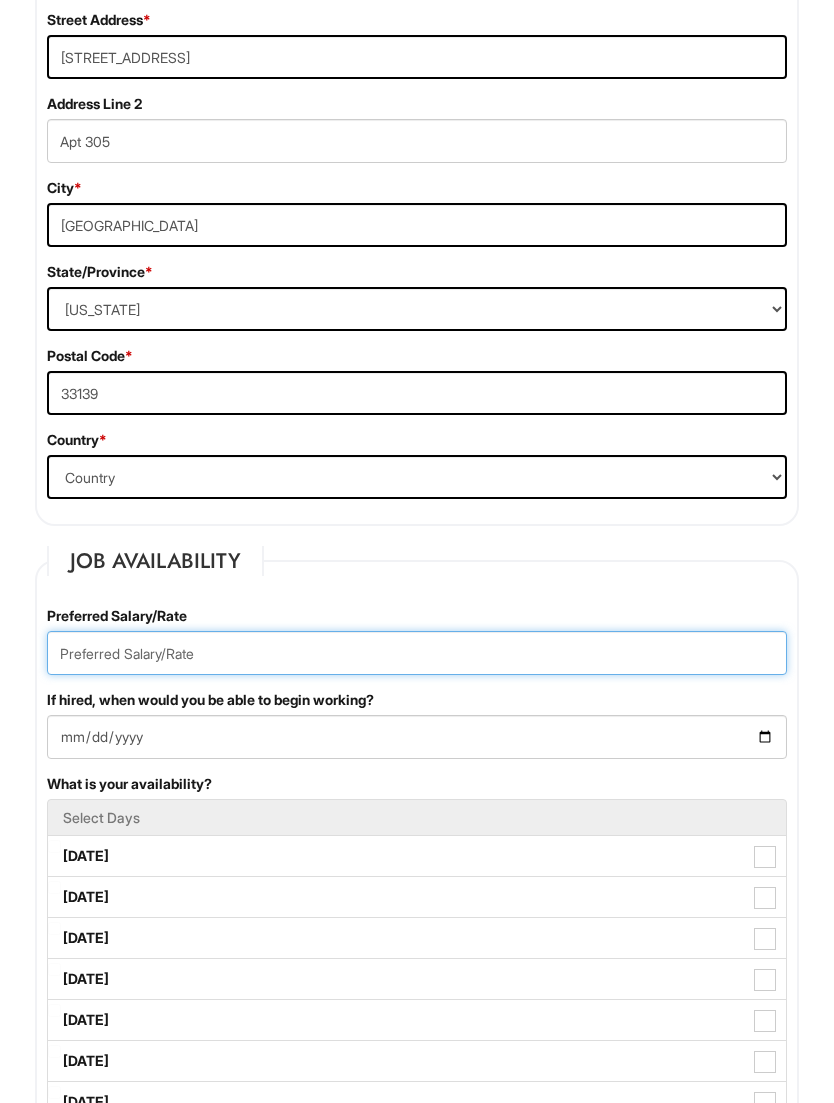 click at bounding box center (417, 653) 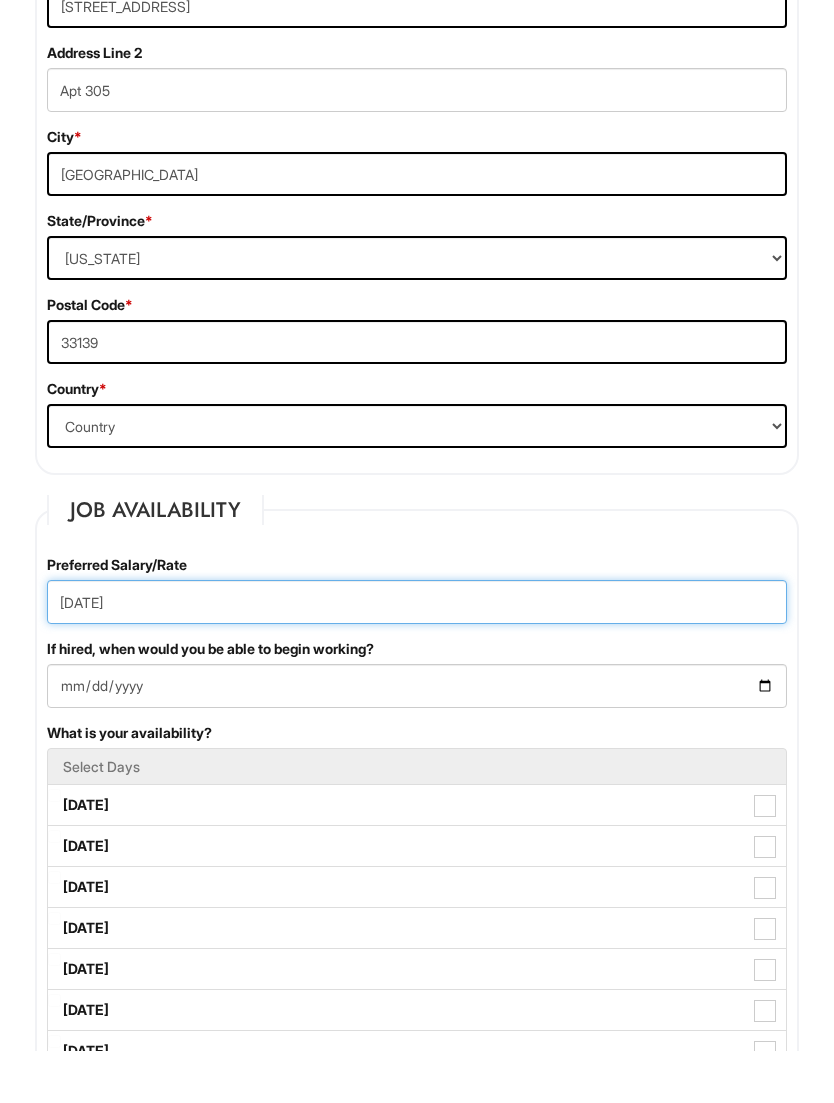 click on "[DATE]" at bounding box center (417, 654) 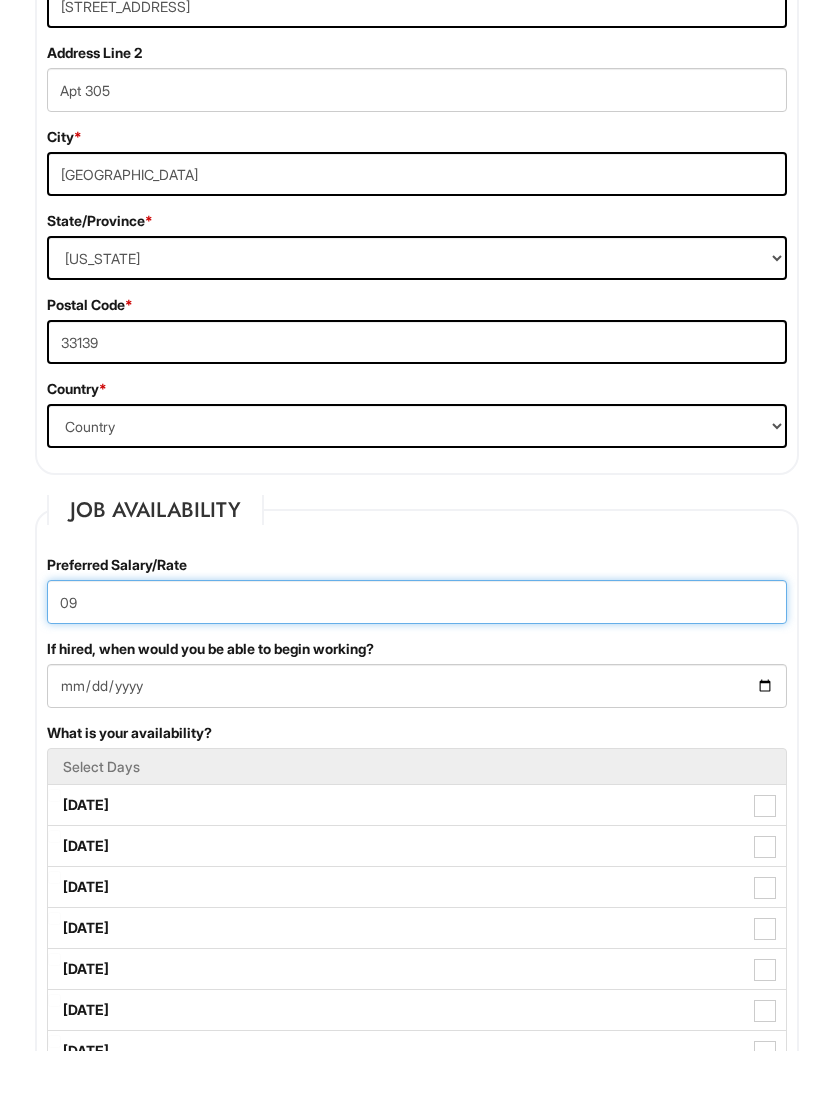 type on "0" 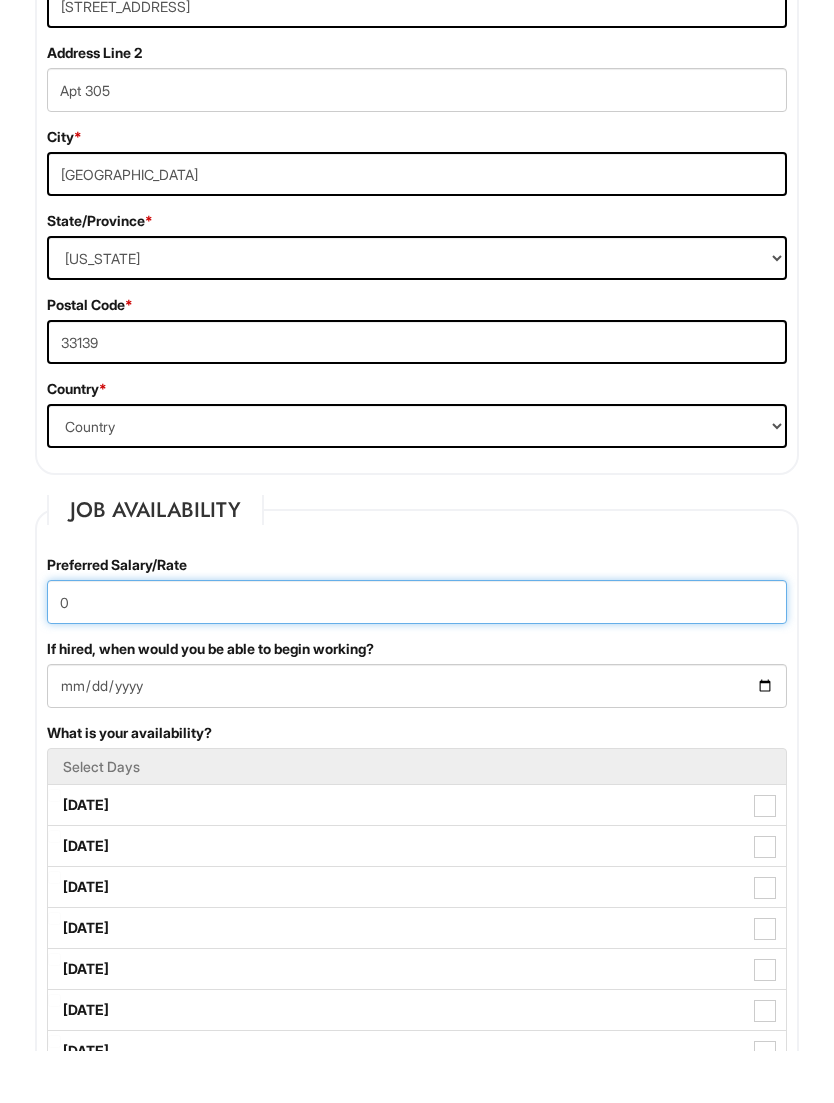 type 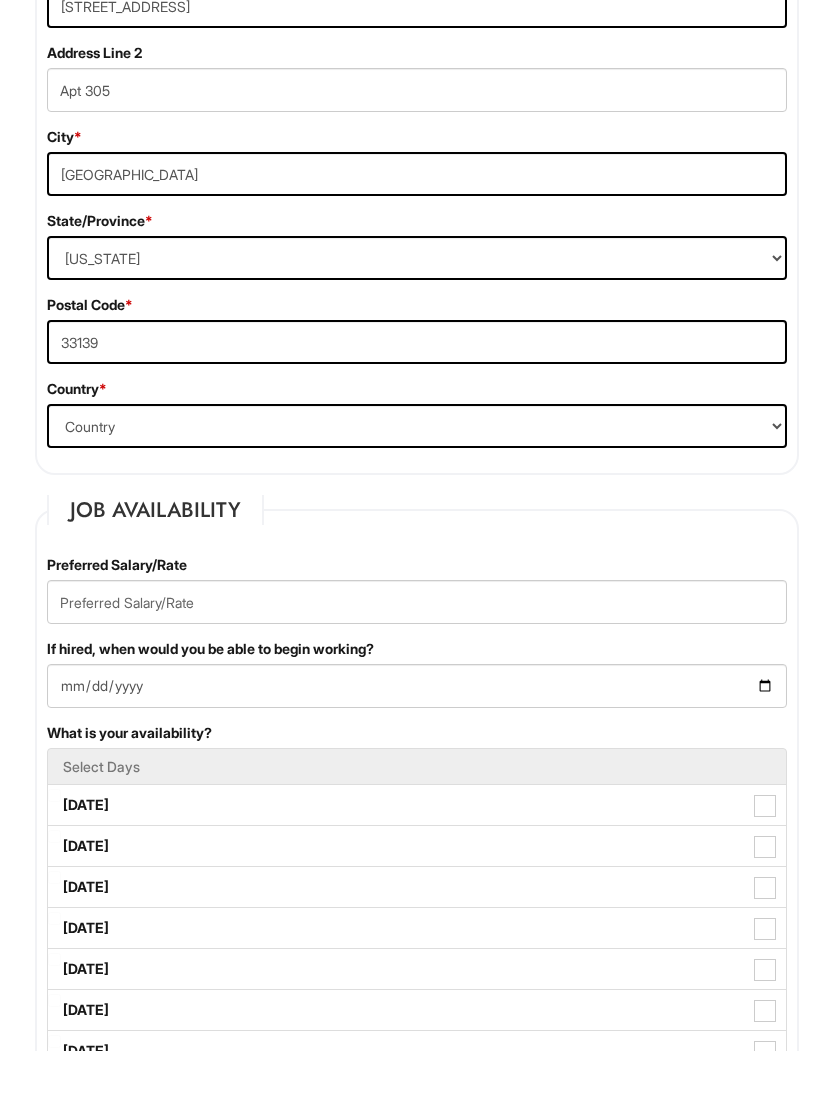 click on "If hired, when would you be able to begin working?" at bounding box center [417, 738] 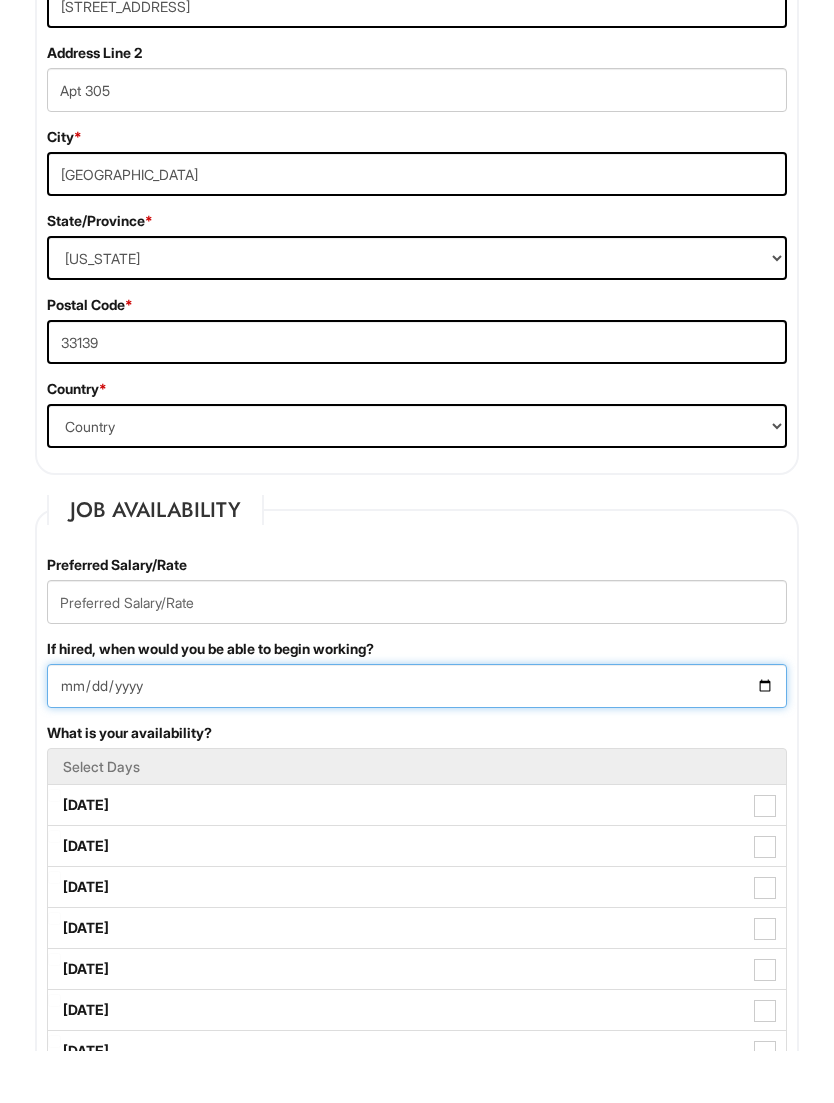 scroll, scrollTop: 1019, scrollLeft: 0, axis: vertical 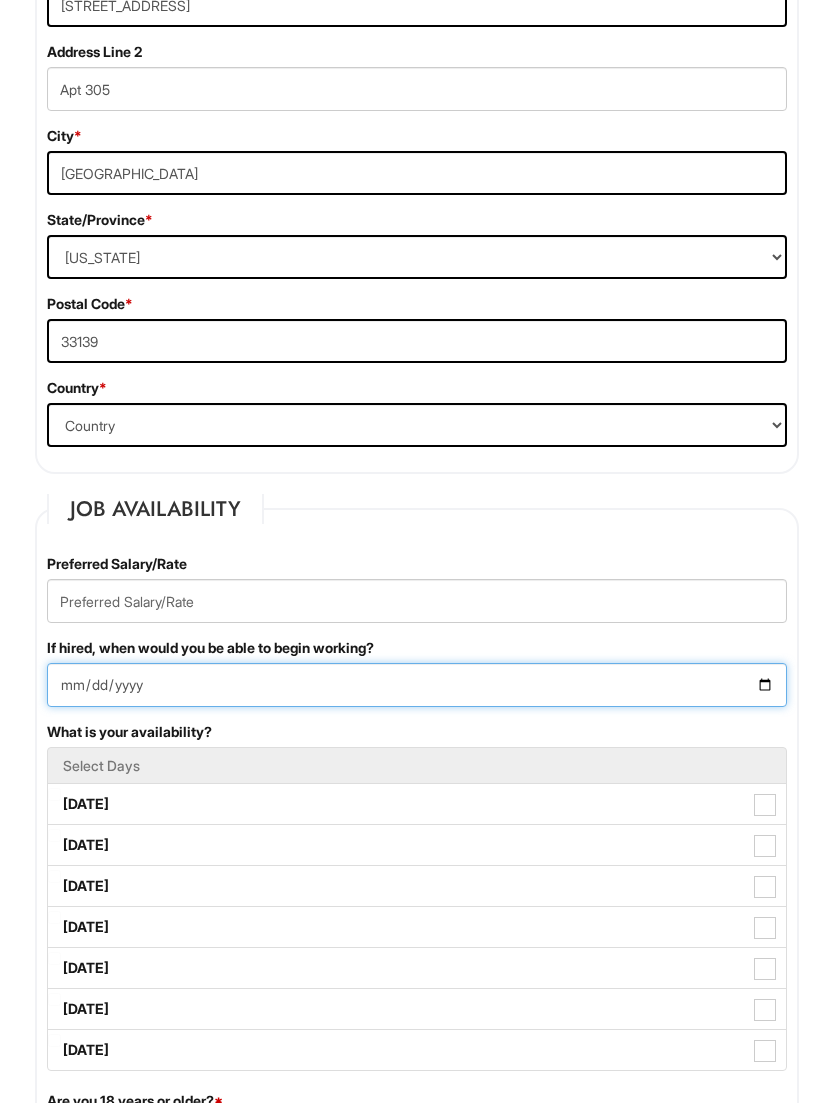 click on "[DATE]" at bounding box center (417, 686) 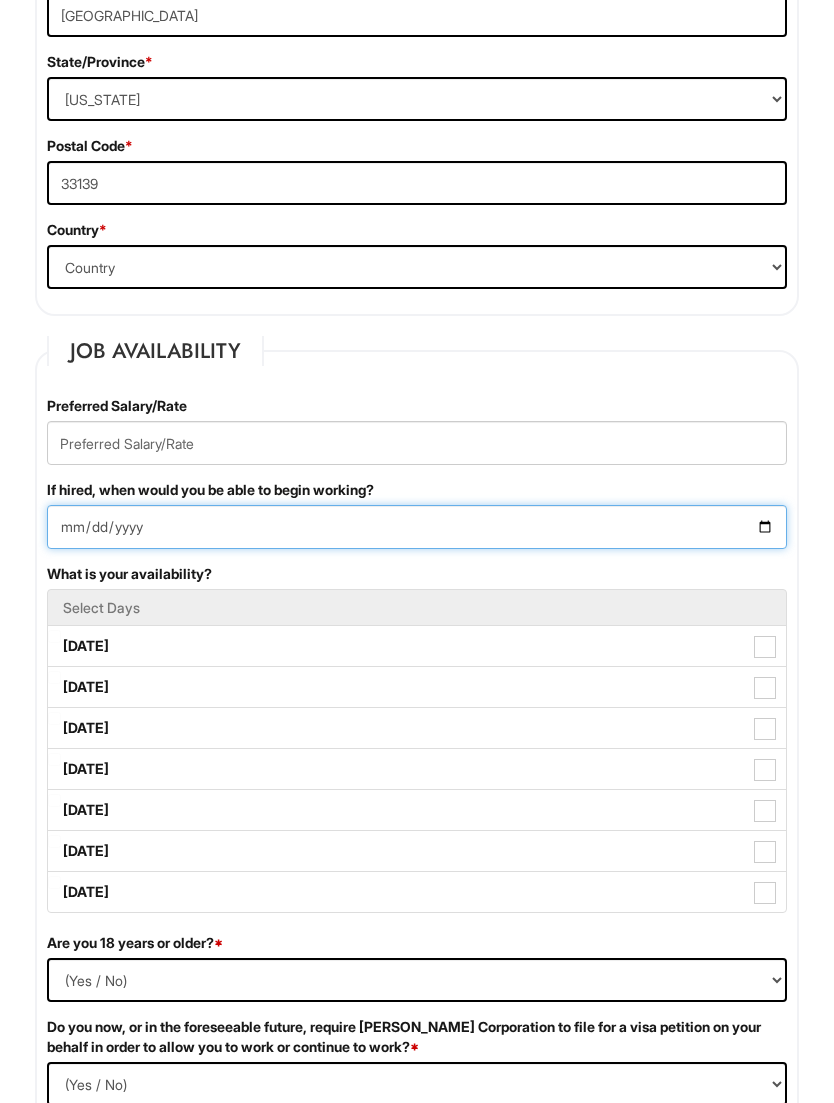 scroll, scrollTop: 1177, scrollLeft: 0, axis: vertical 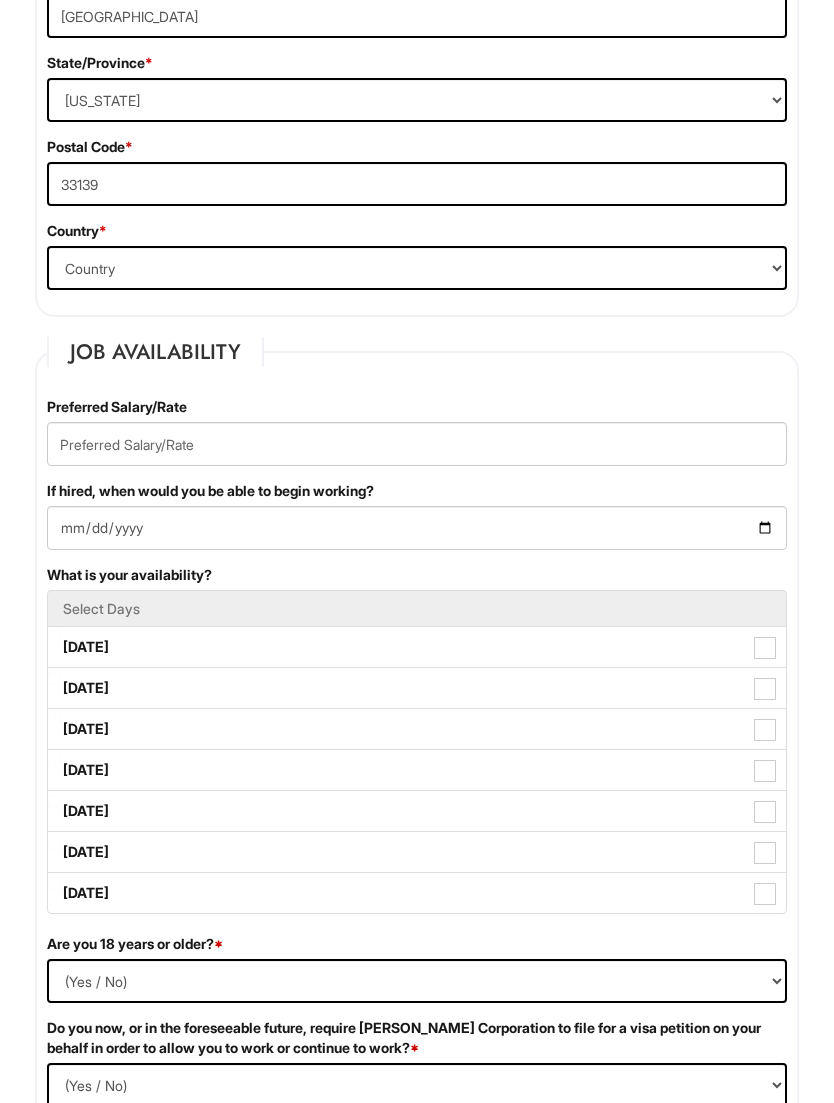 click on "[DATE]" at bounding box center [417, 647] 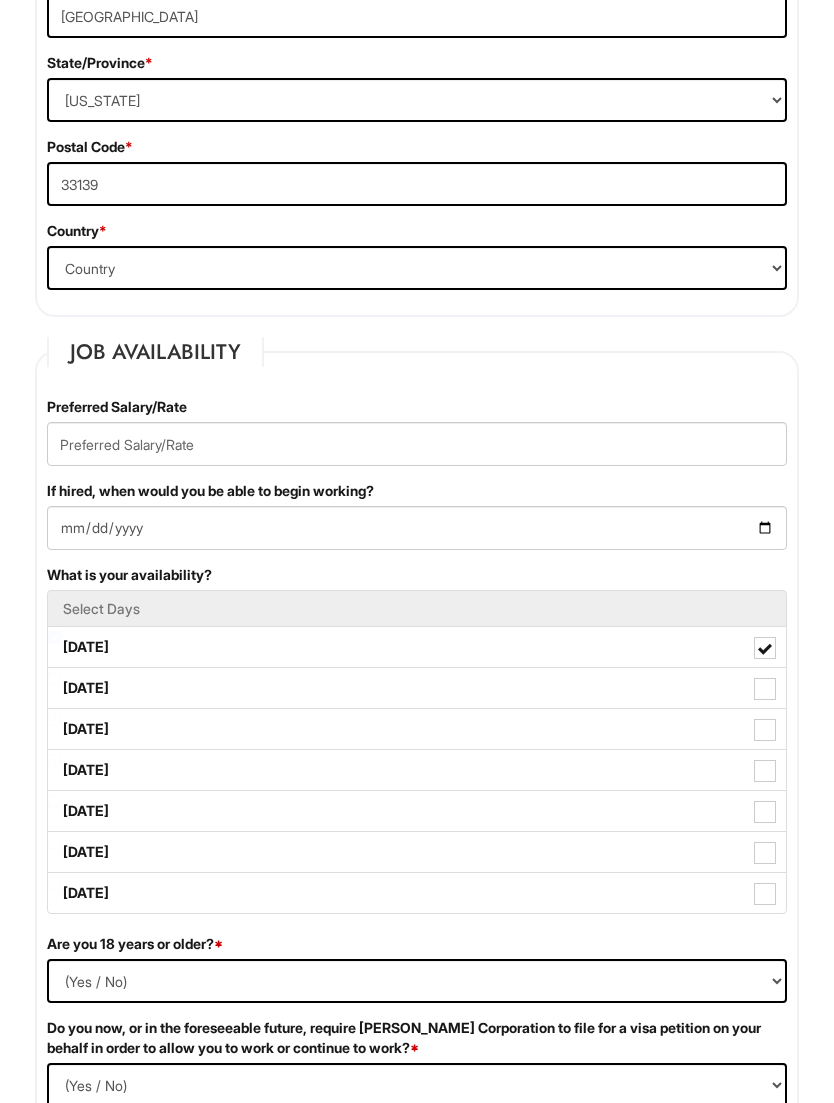 click on "[DATE]" at bounding box center [417, 688] 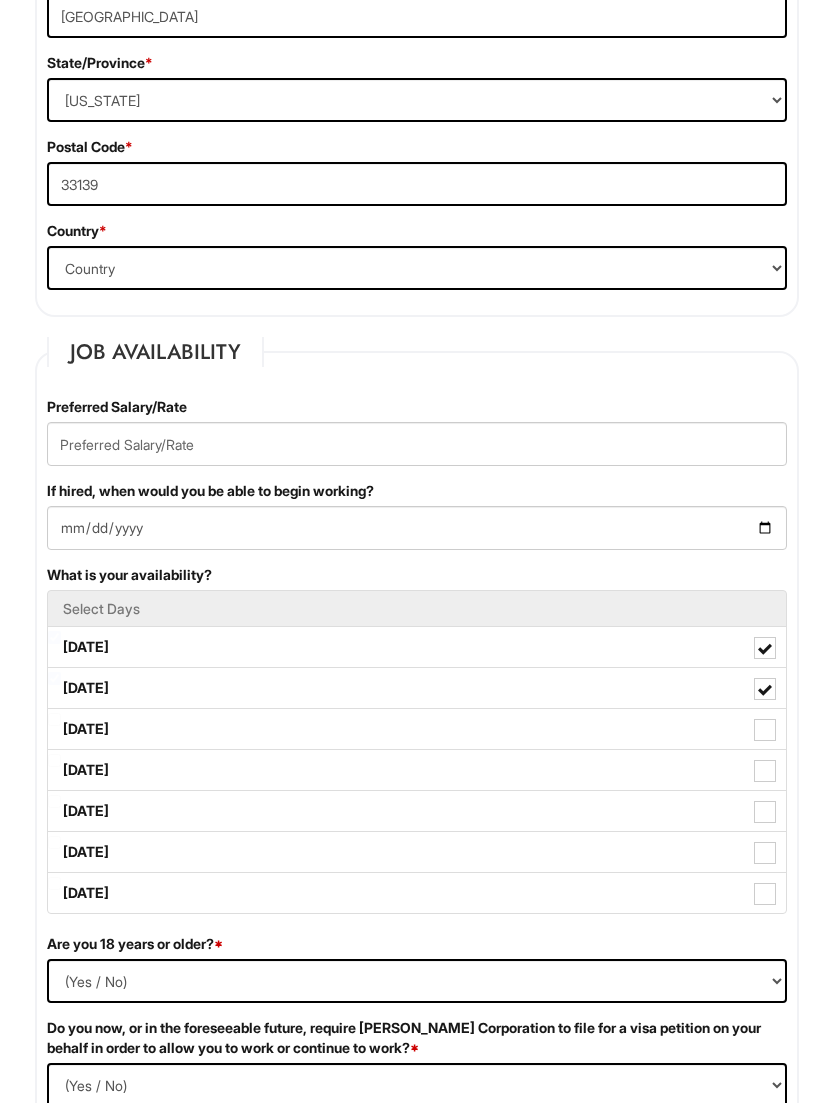 click on "[DATE]" at bounding box center (417, 729) 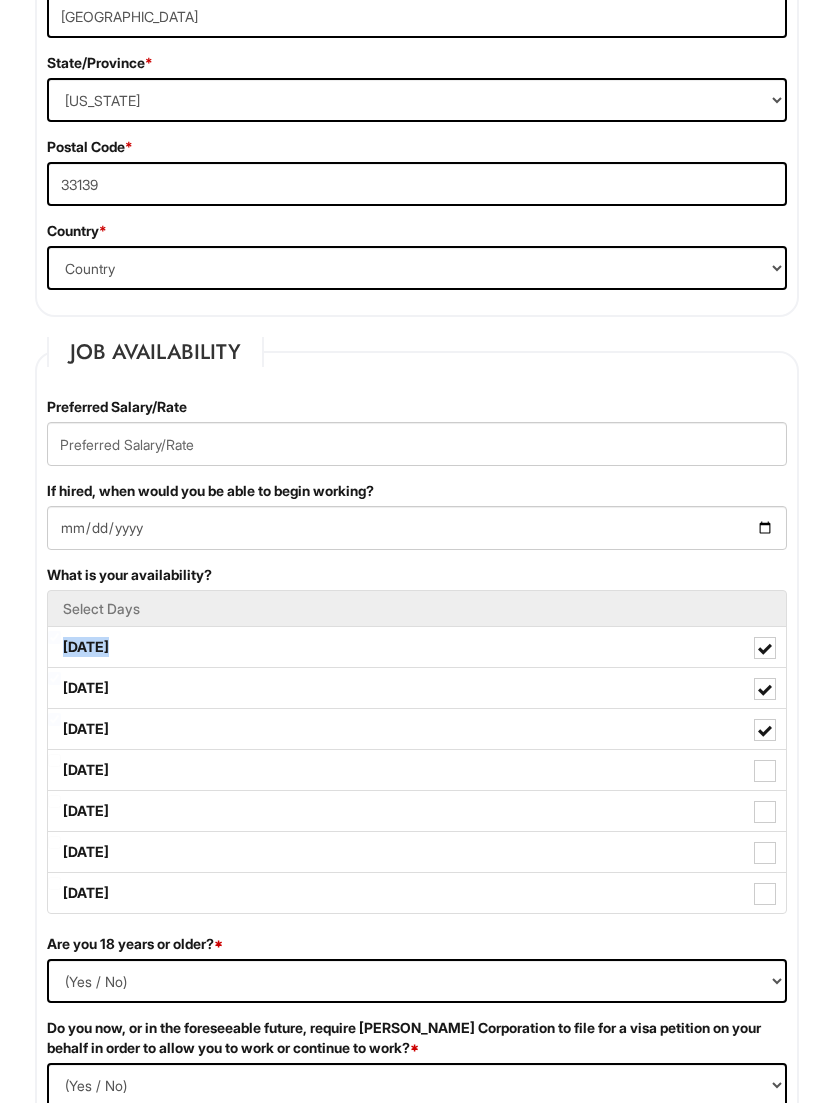 click on "[DATE]" at bounding box center [417, 688] 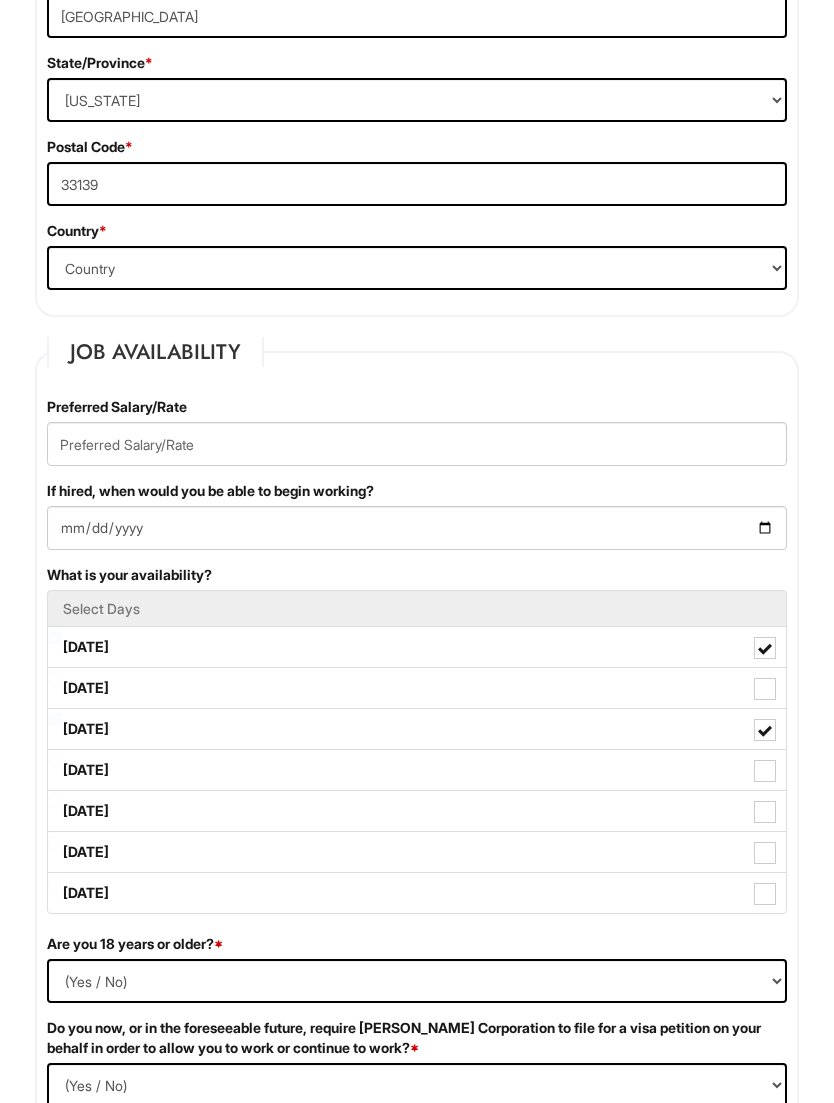 click on "[DATE]" at bounding box center (417, 688) 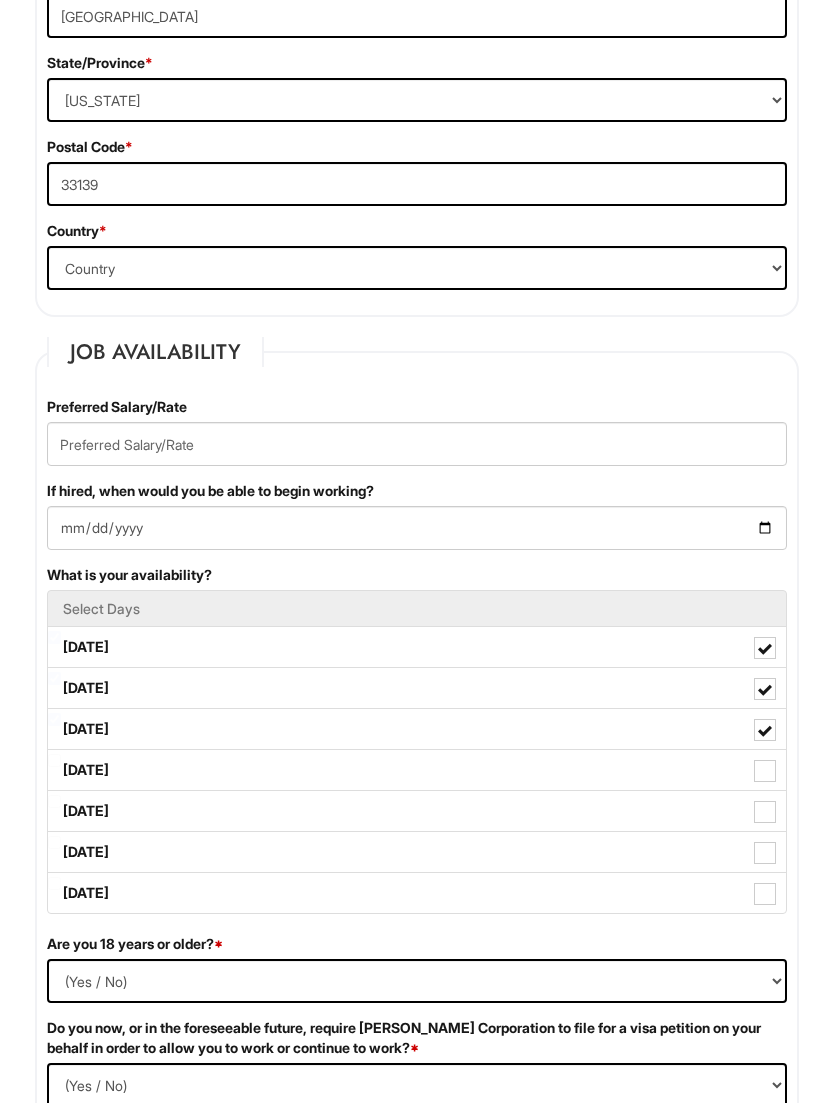 click on "[DATE]" at bounding box center [417, 770] 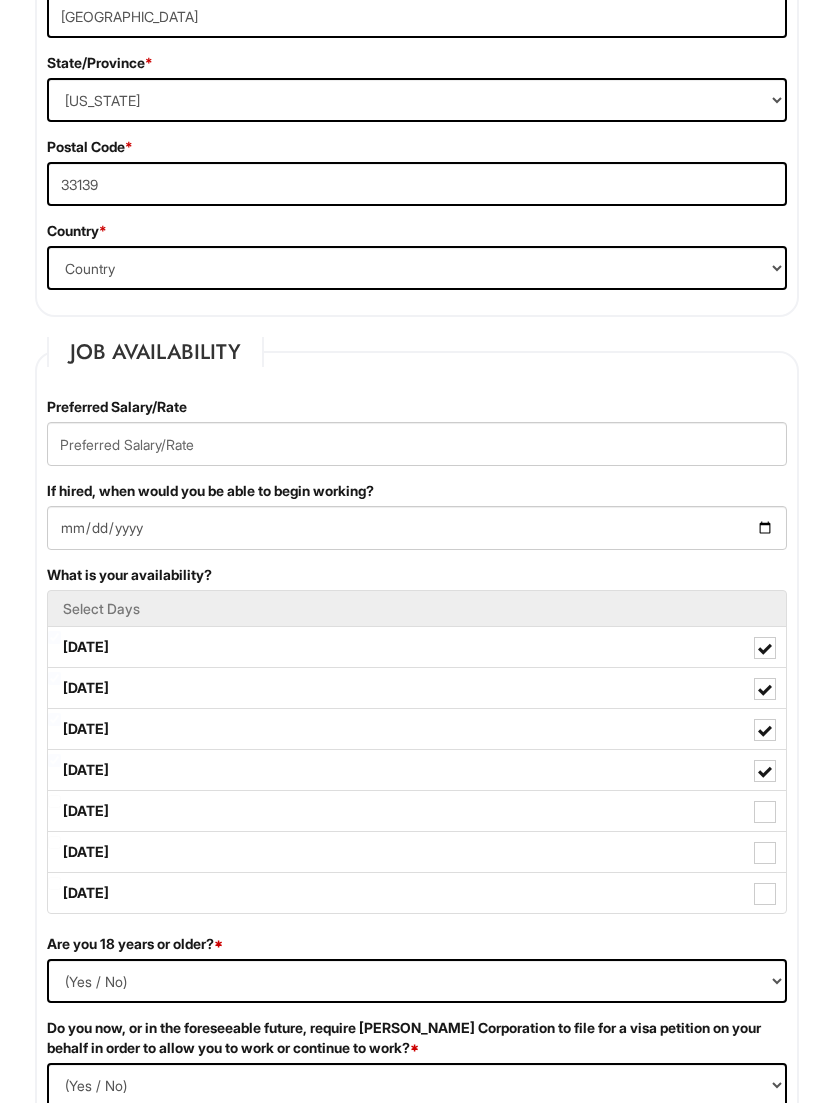 click at bounding box center (765, 812) 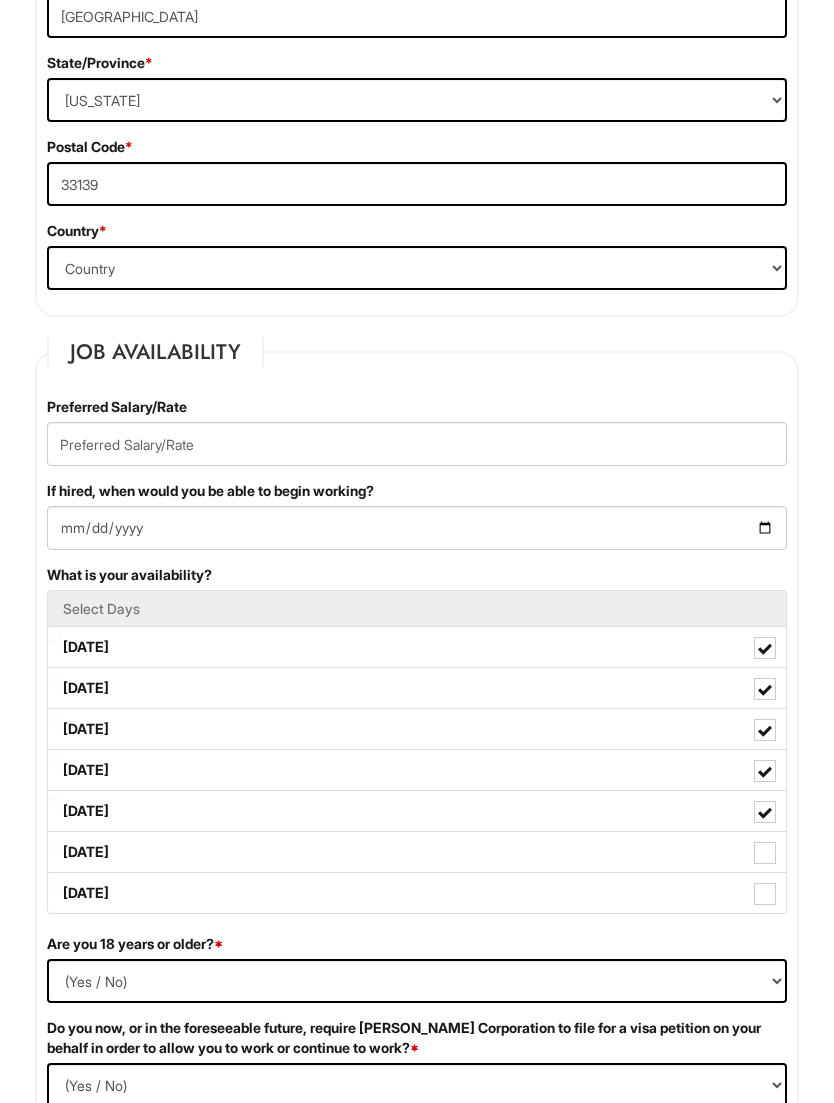 click at bounding box center [765, 853] 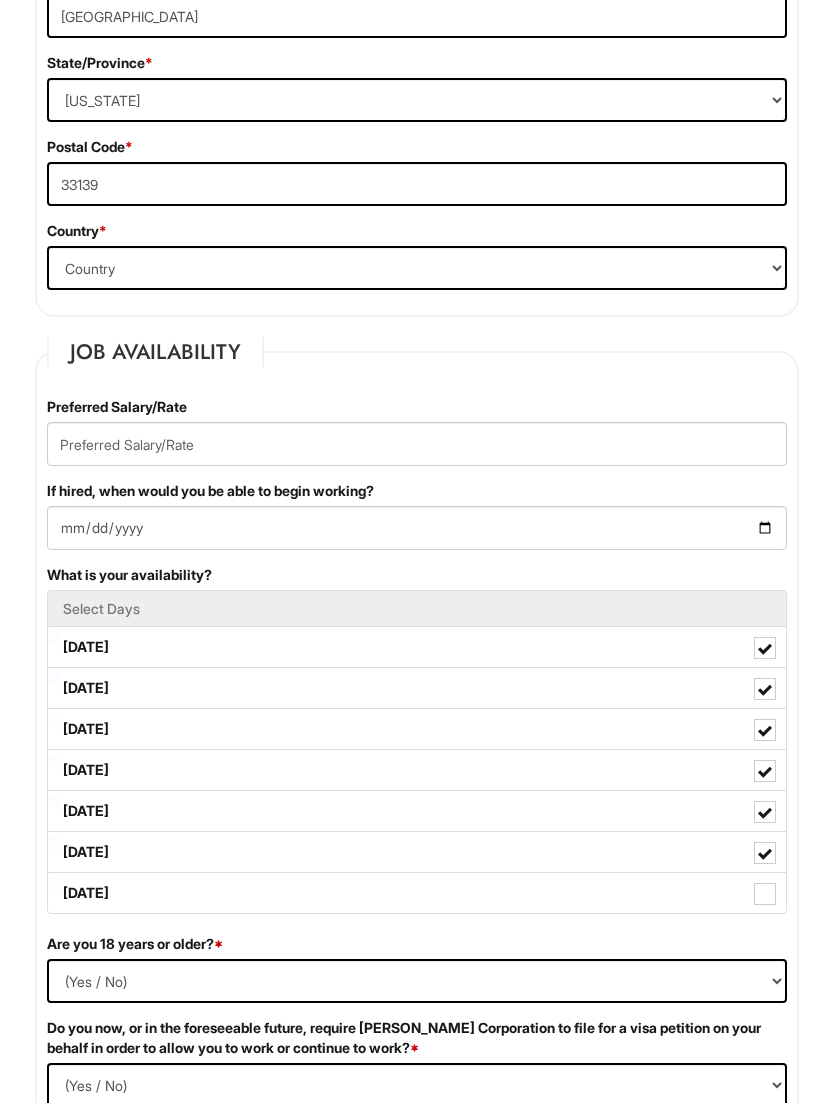click on "[DATE]" at bounding box center [417, 852] 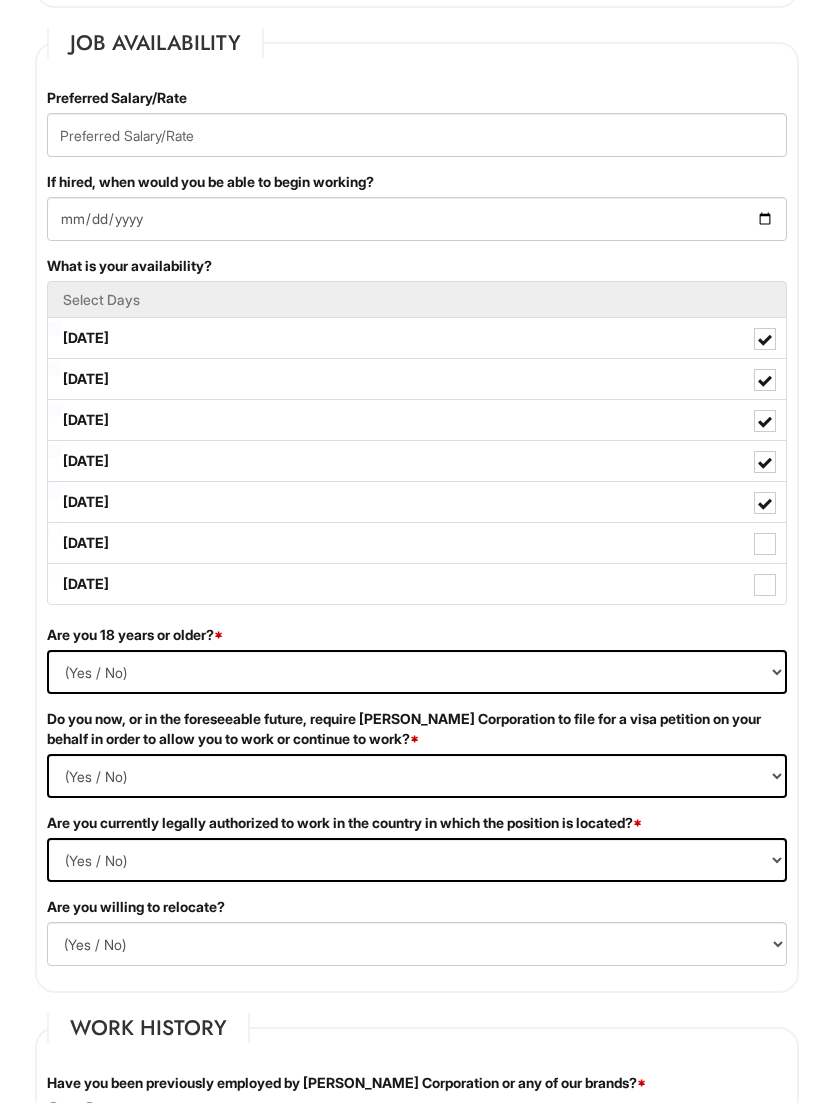 scroll, scrollTop: 1516, scrollLeft: 0, axis: vertical 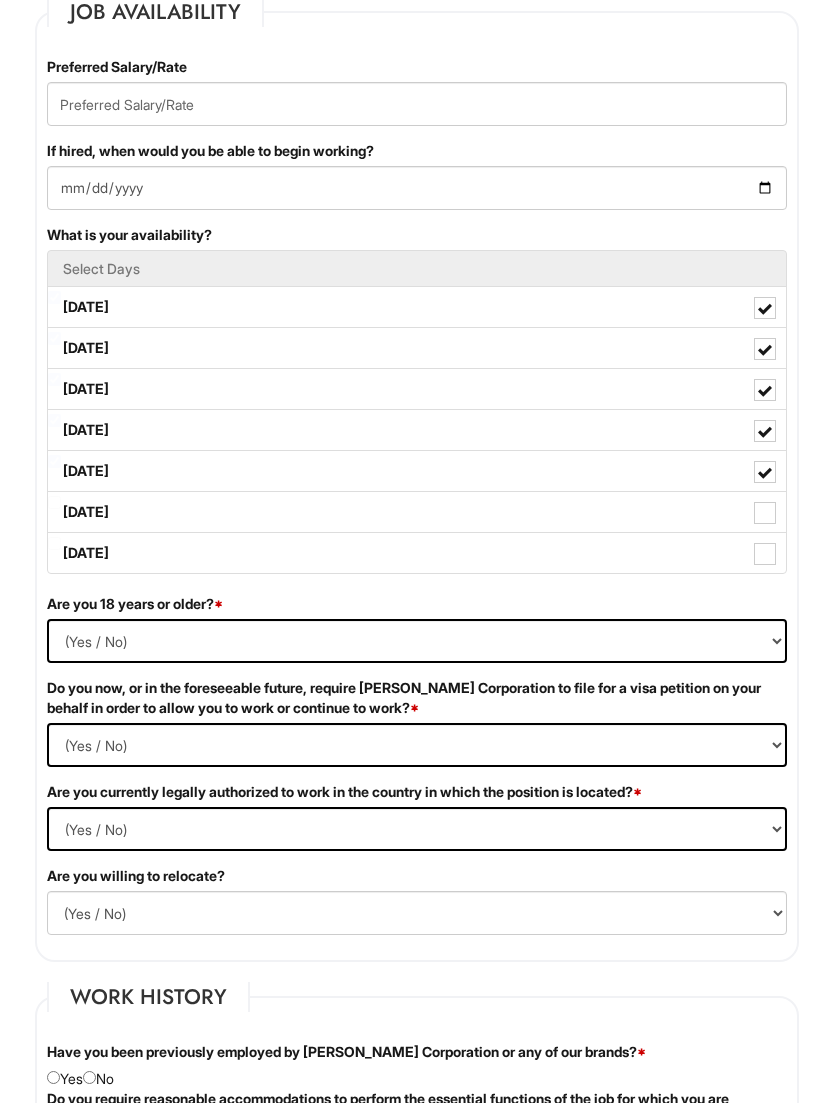 click on "(Yes / No) Yes No" at bounding box center (417, 642) 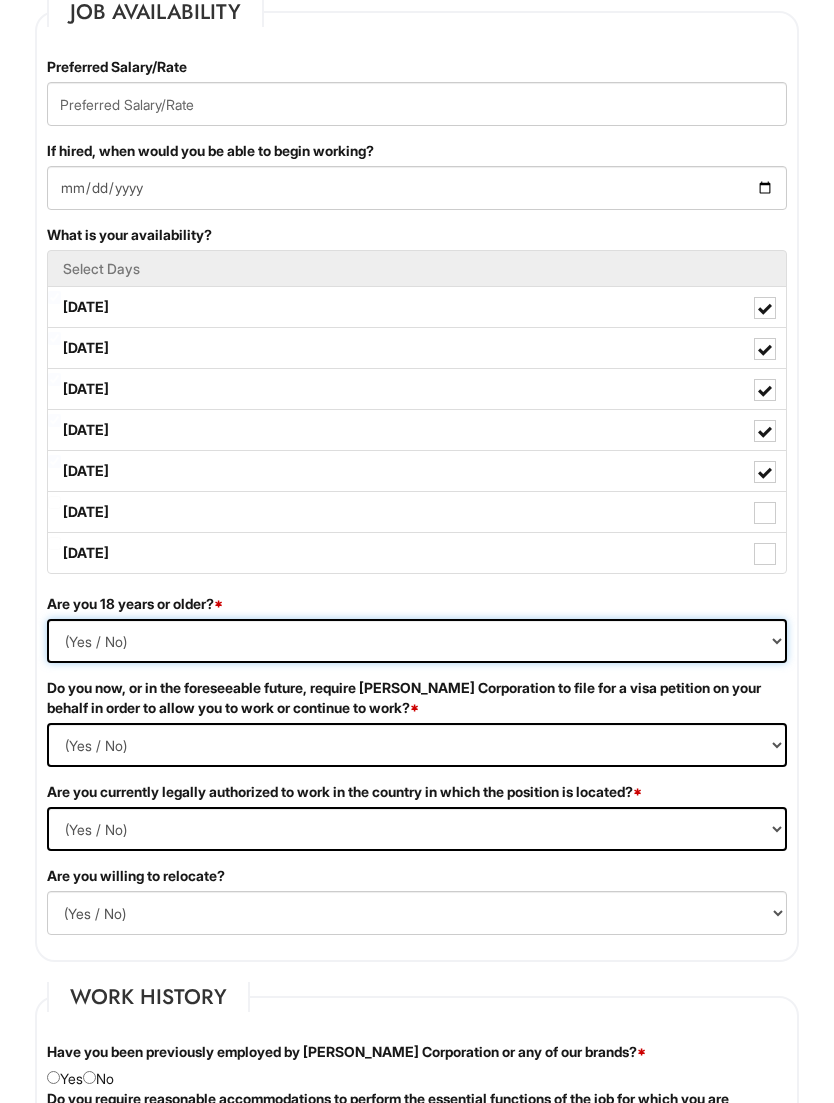 scroll, scrollTop: 1517, scrollLeft: 0, axis: vertical 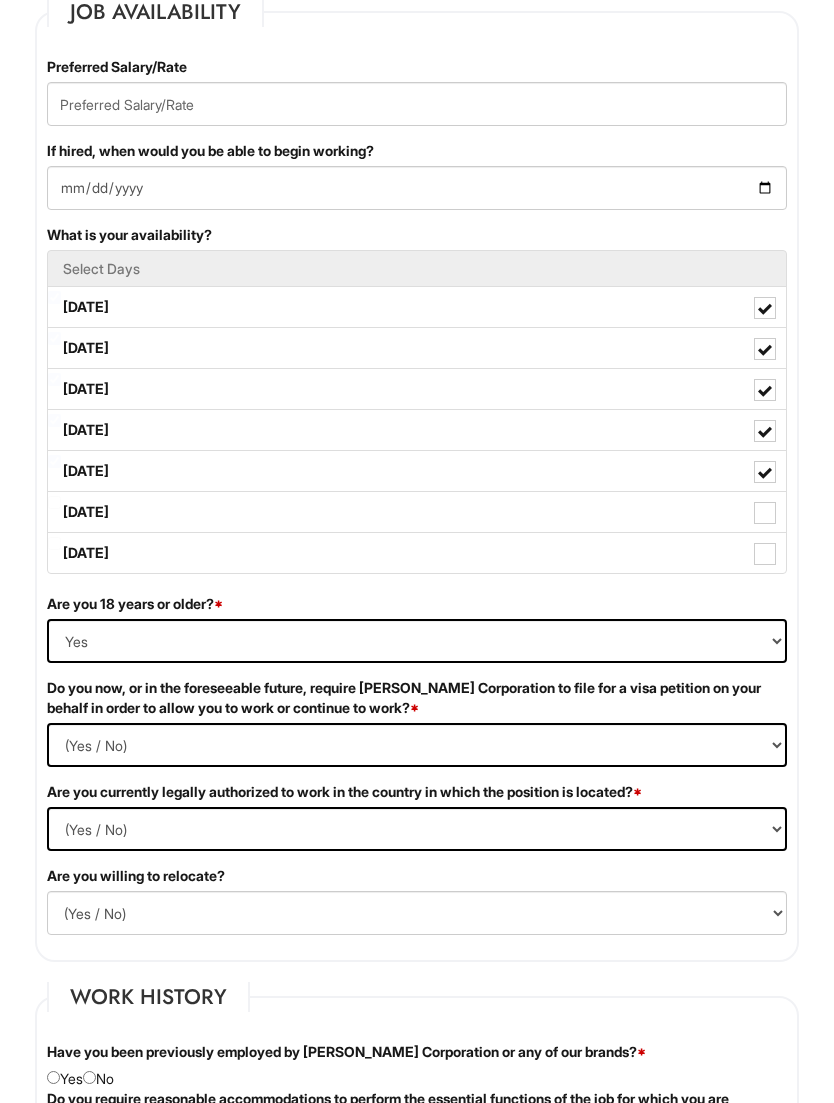 click on "(Yes / No) Yes No" at bounding box center (417, 745) 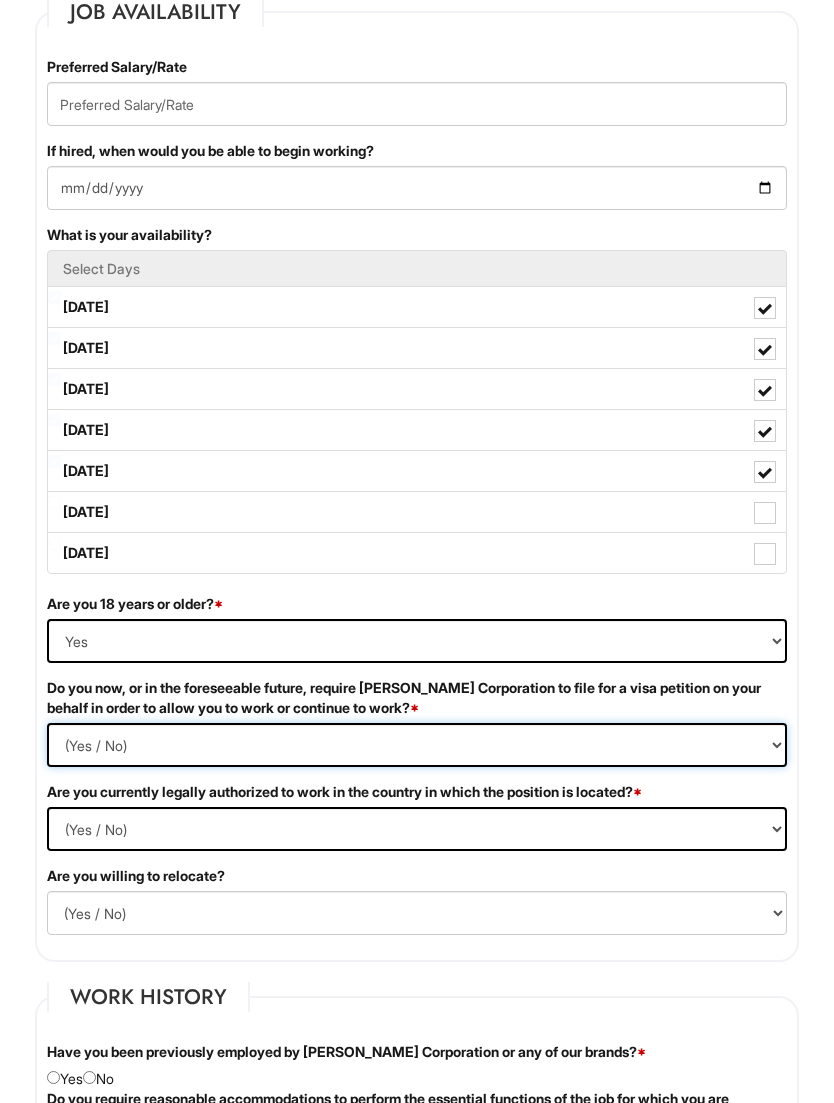 select on "No" 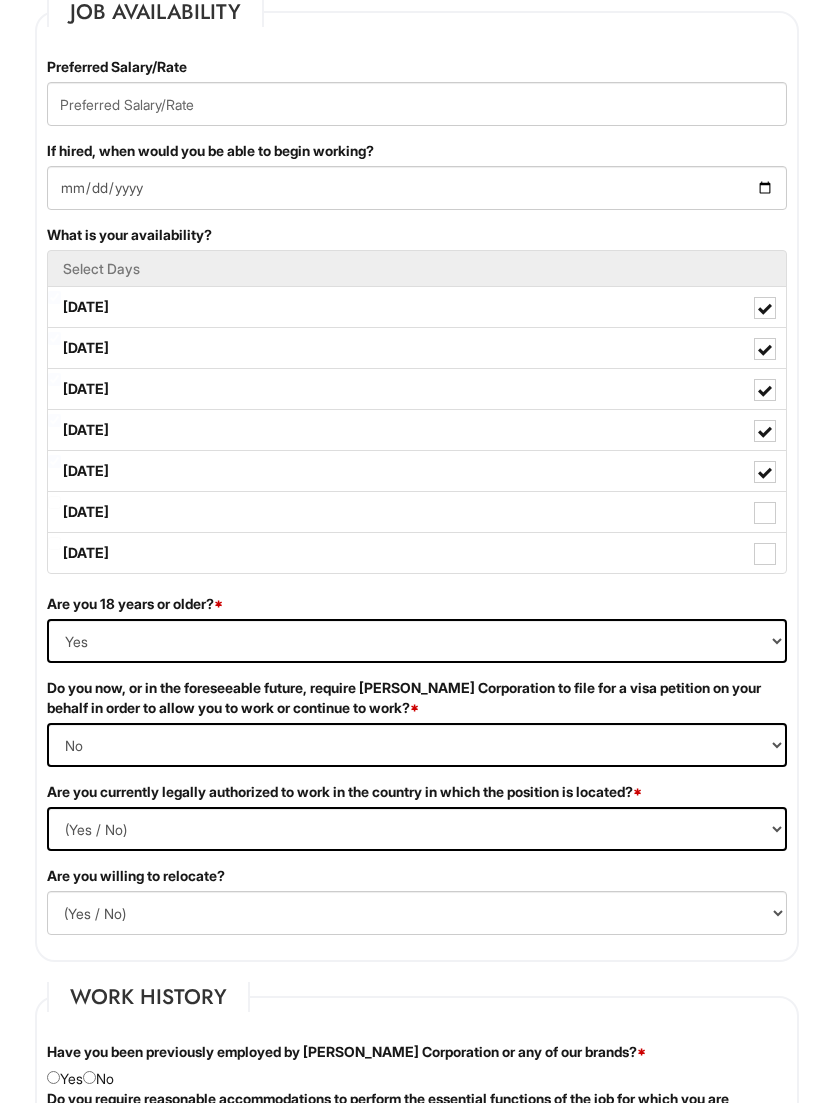 click on "(Yes / No) Yes No" at bounding box center [417, 829] 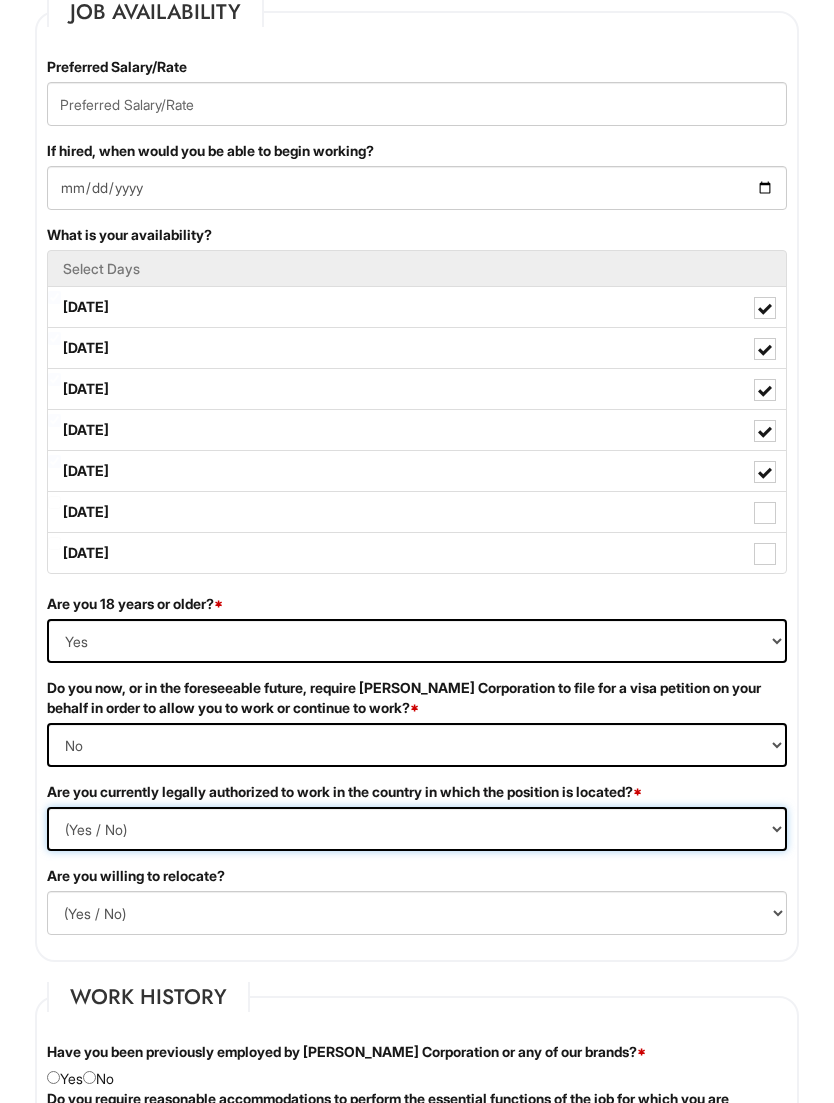 select on "Yes" 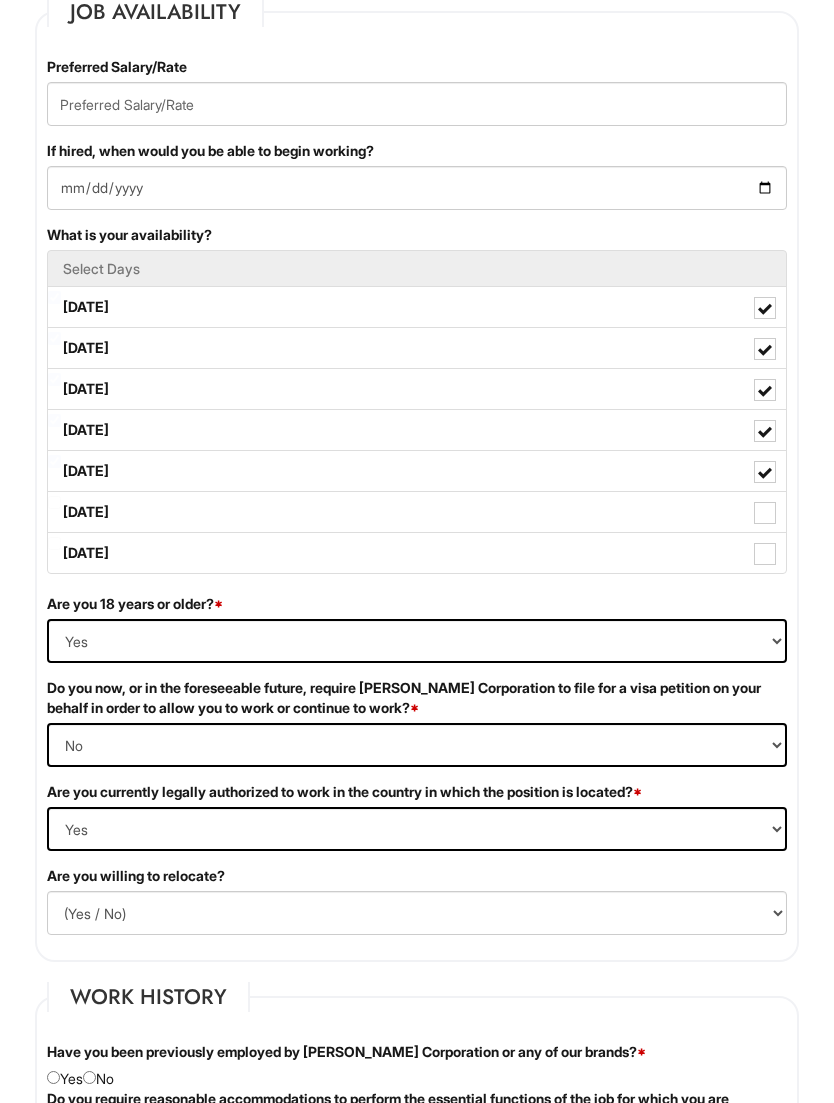 click on "(Yes / No) No Yes" at bounding box center (417, 913) 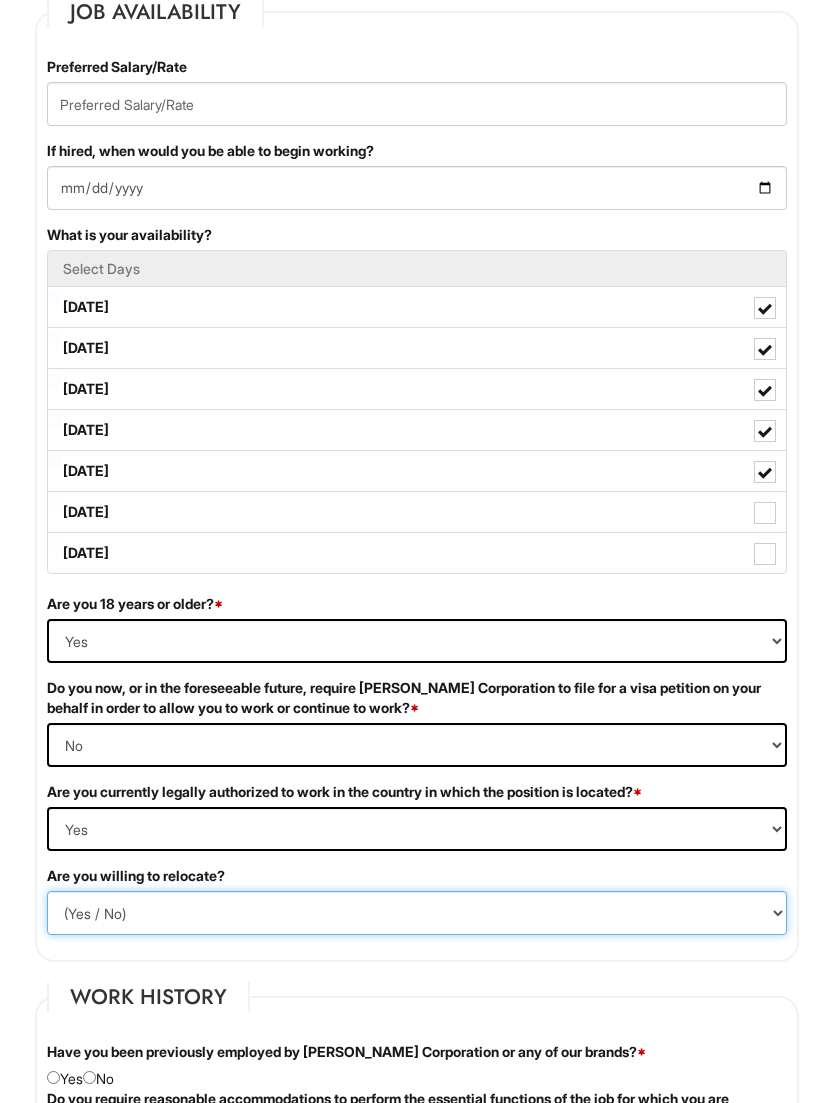 select on "Y" 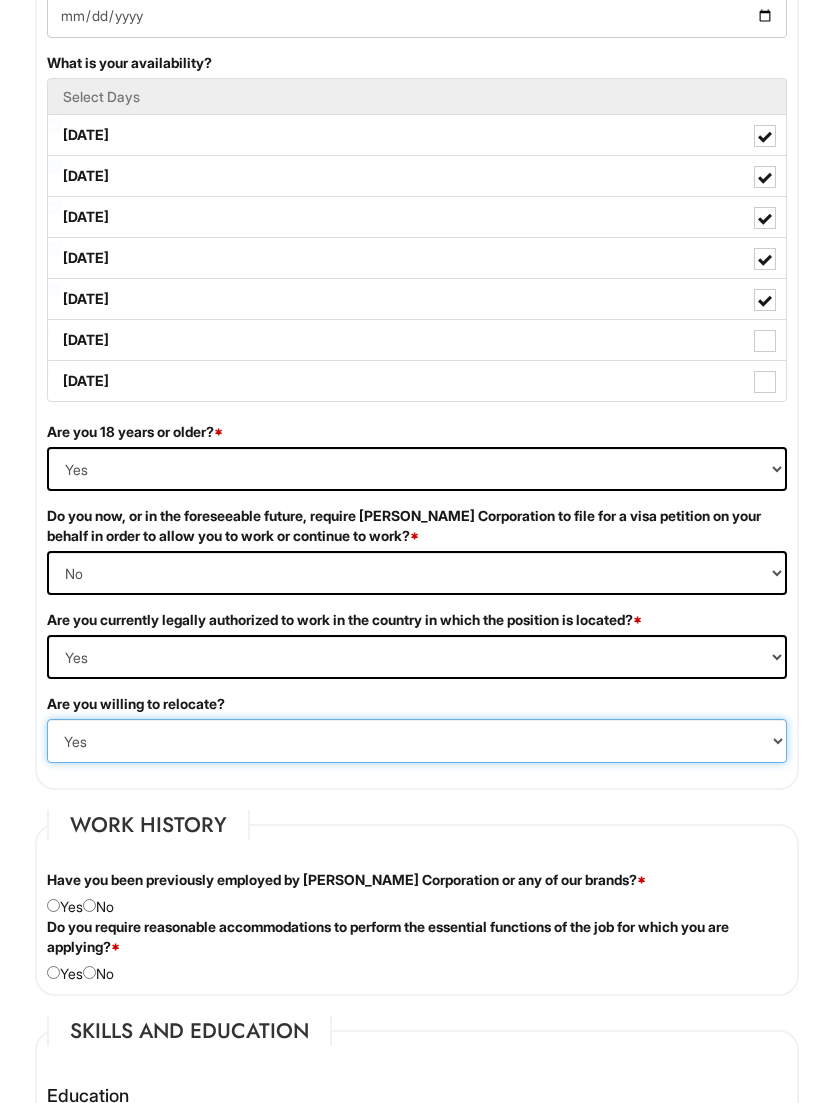 scroll, scrollTop: 1852, scrollLeft: 0, axis: vertical 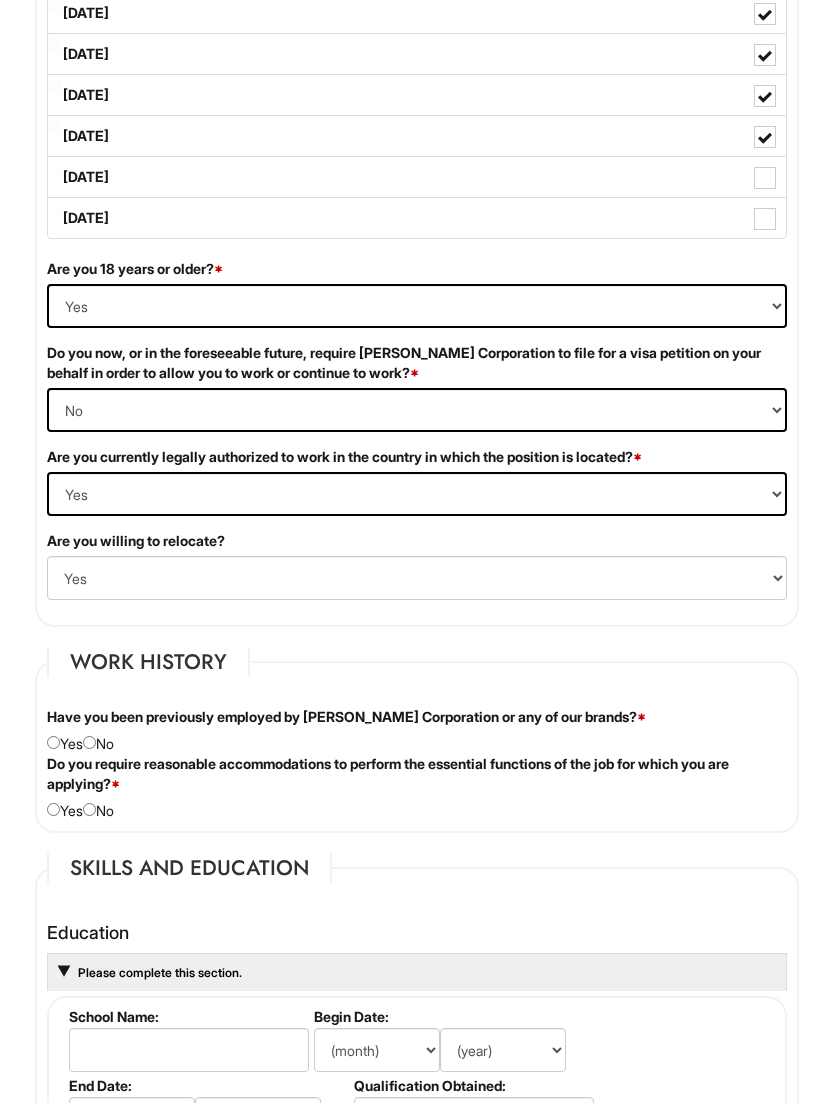 click at bounding box center (89, 742) 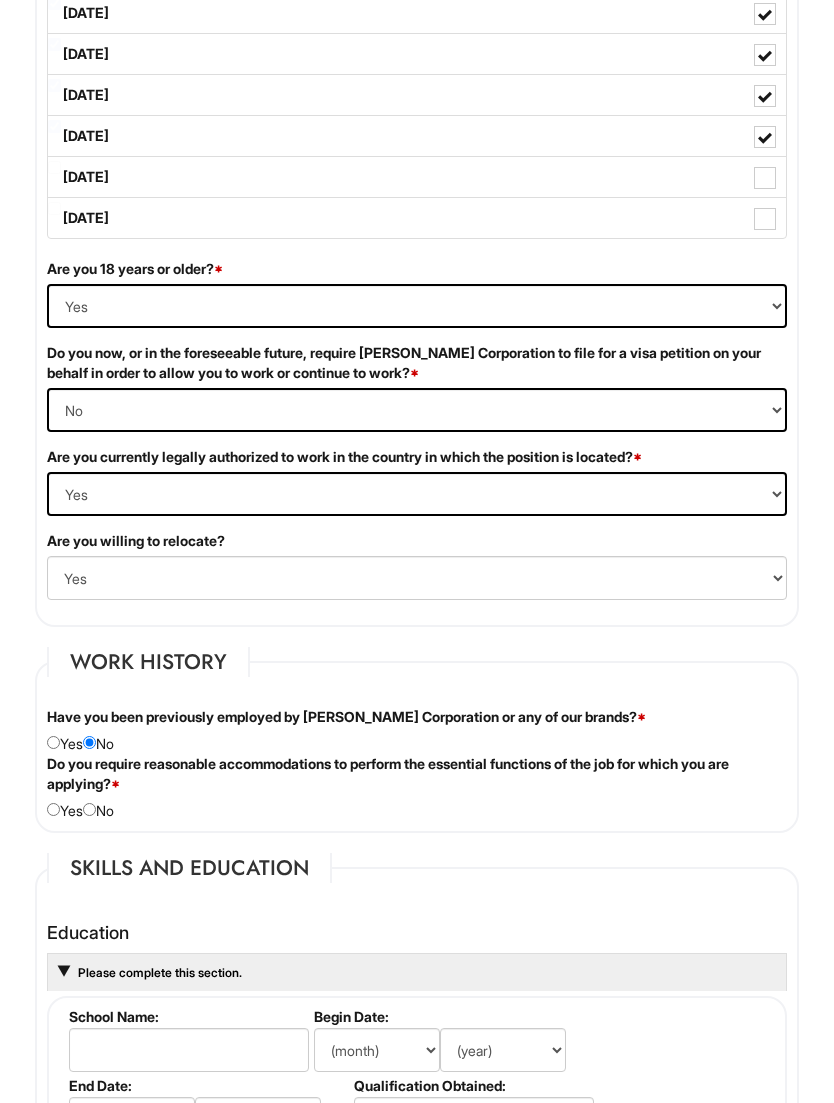 click on "*" at bounding box center (115, 783) 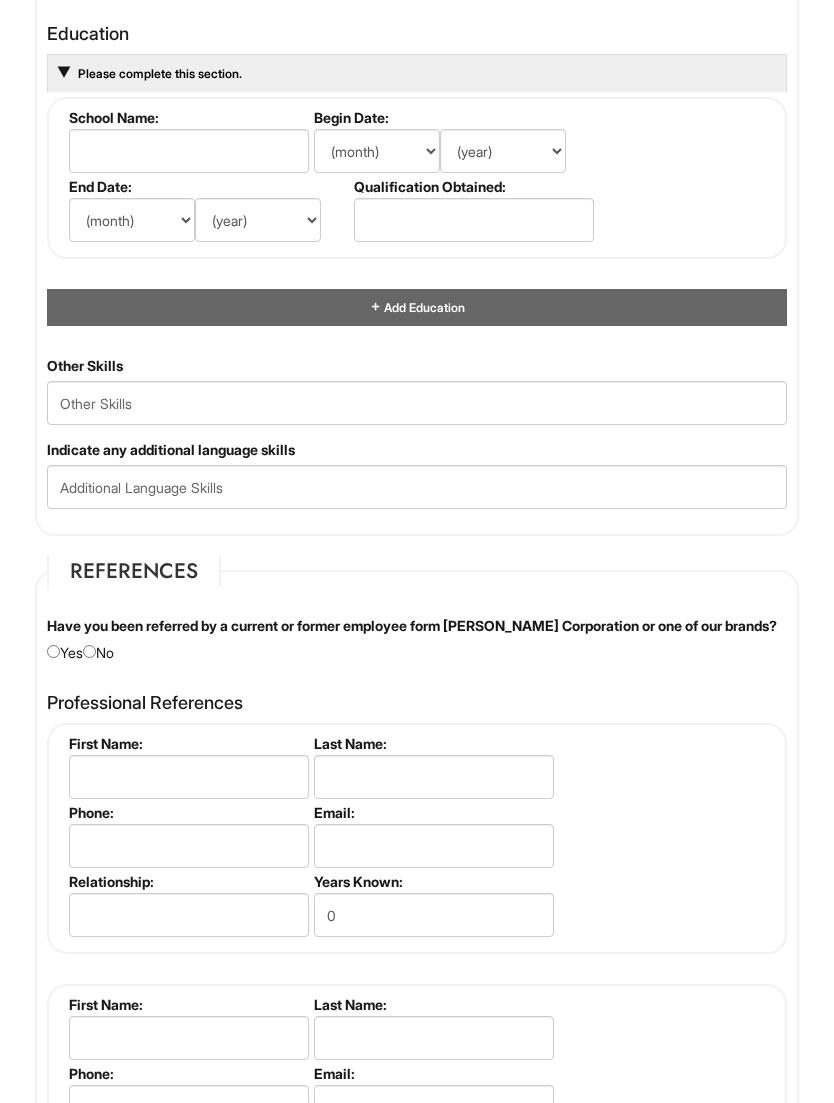 scroll, scrollTop: 2753, scrollLeft: 0, axis: vertical 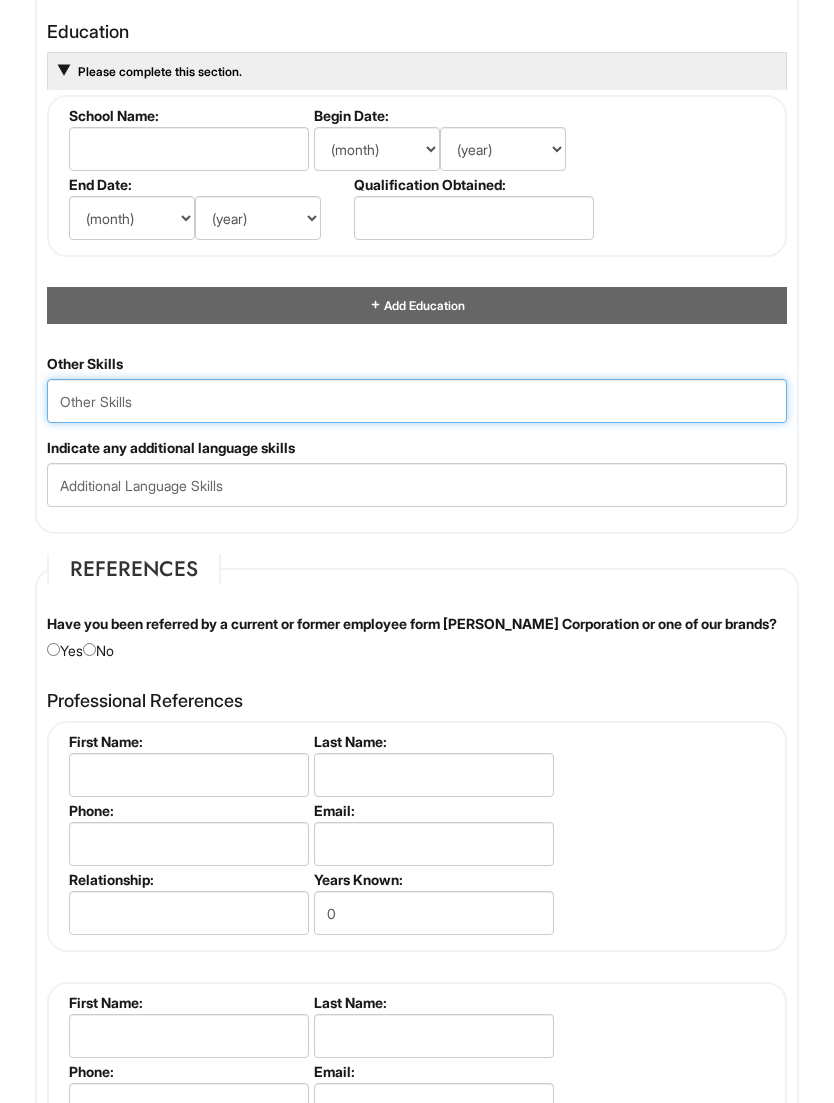 click at bounding box center [417, 401] 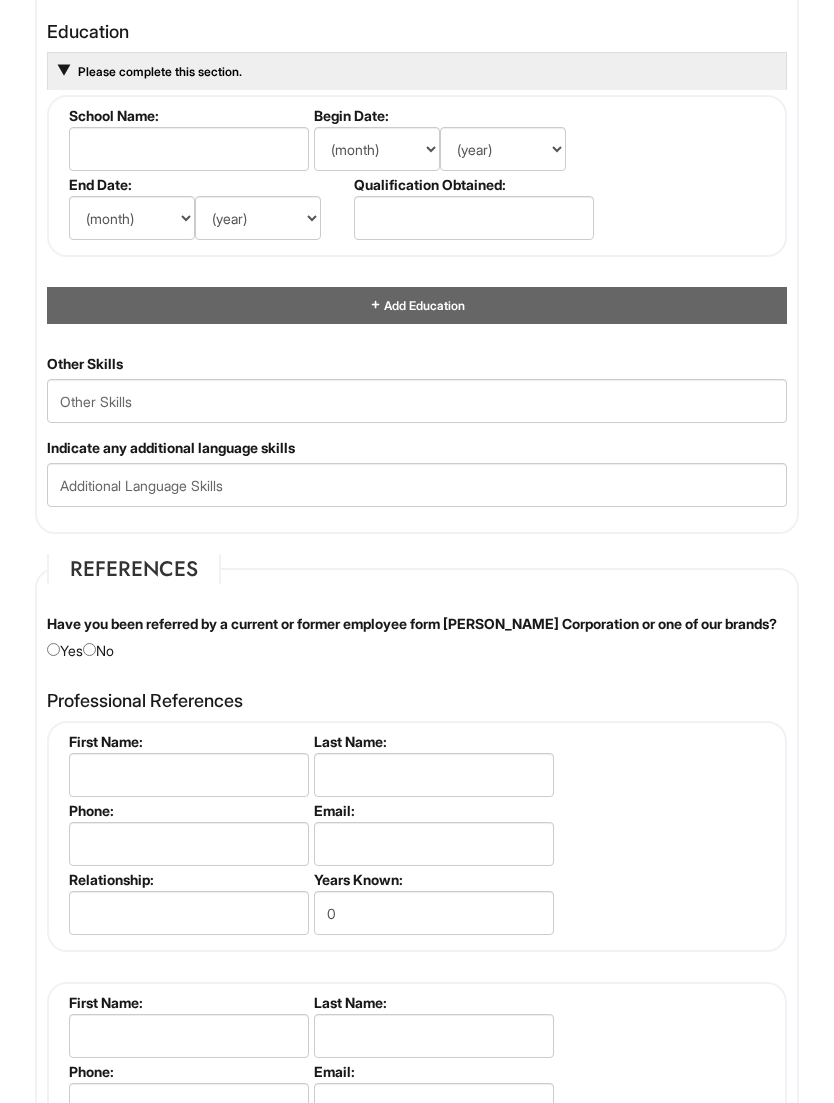 click at bounding box center (417, 485) 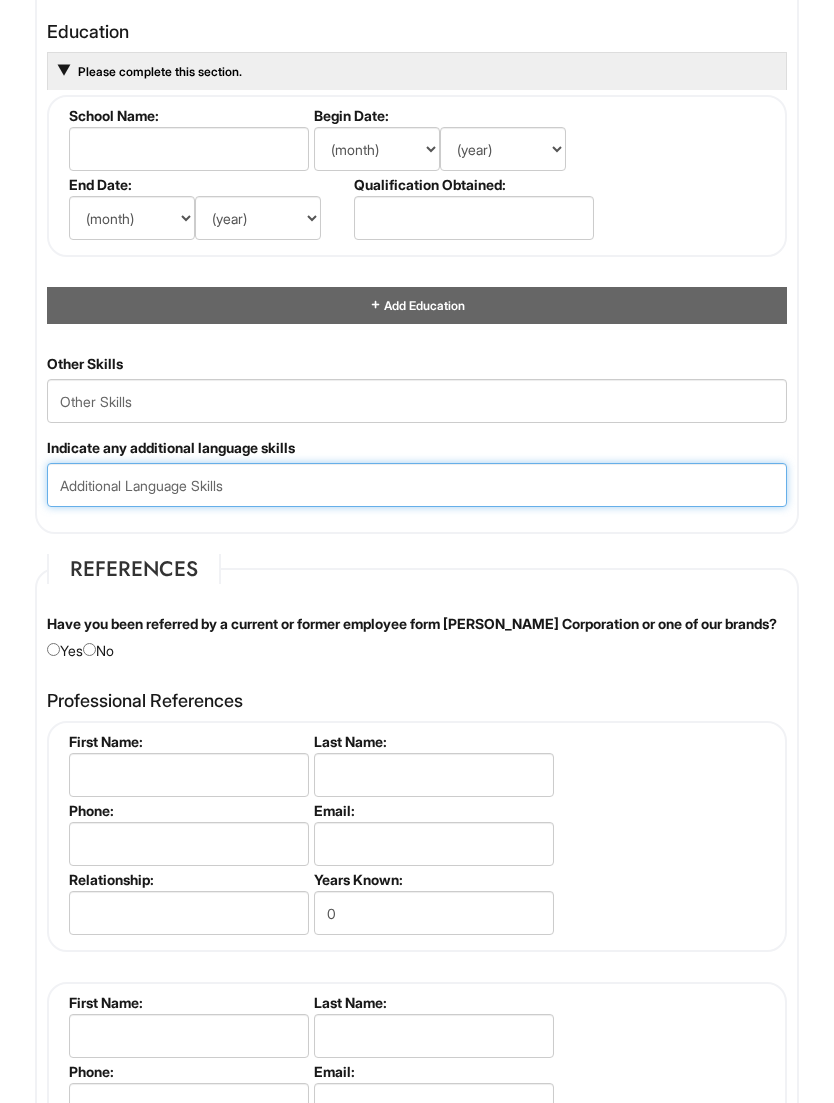 scroll, scrollTop: 2740, scrollLeft: 0, axis: vertical 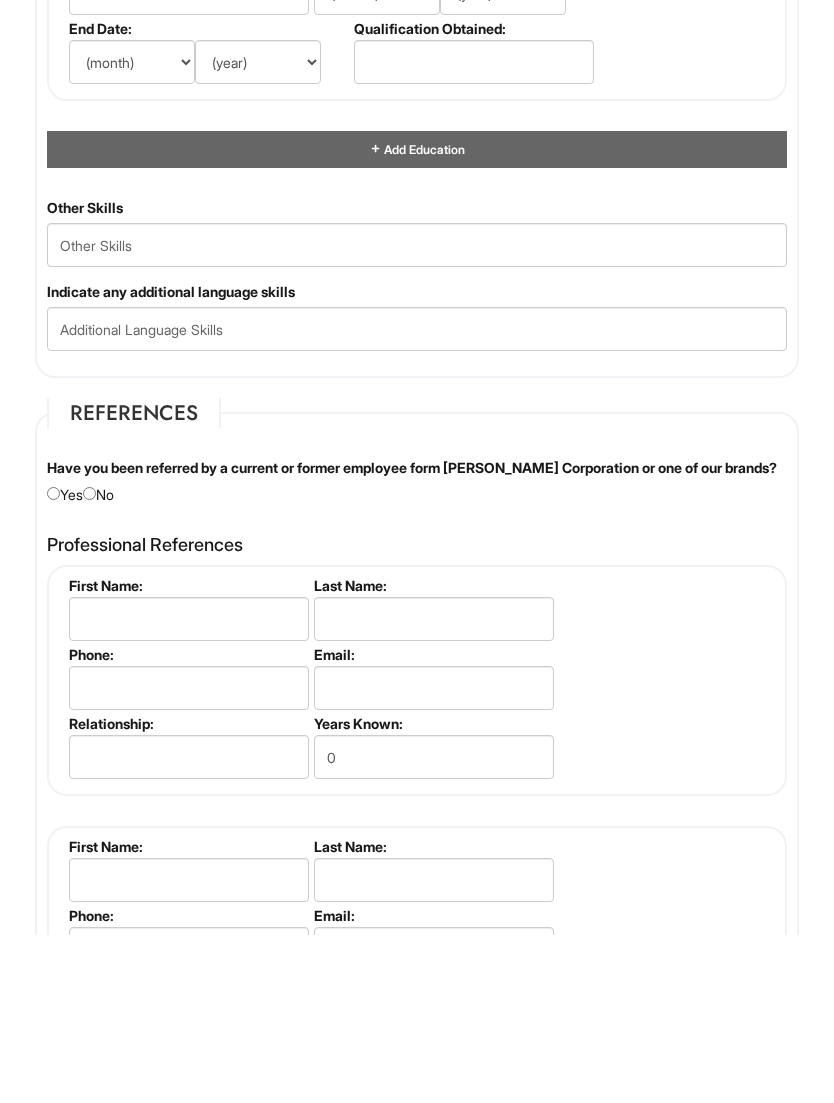 click at bounding box center (89, 662) 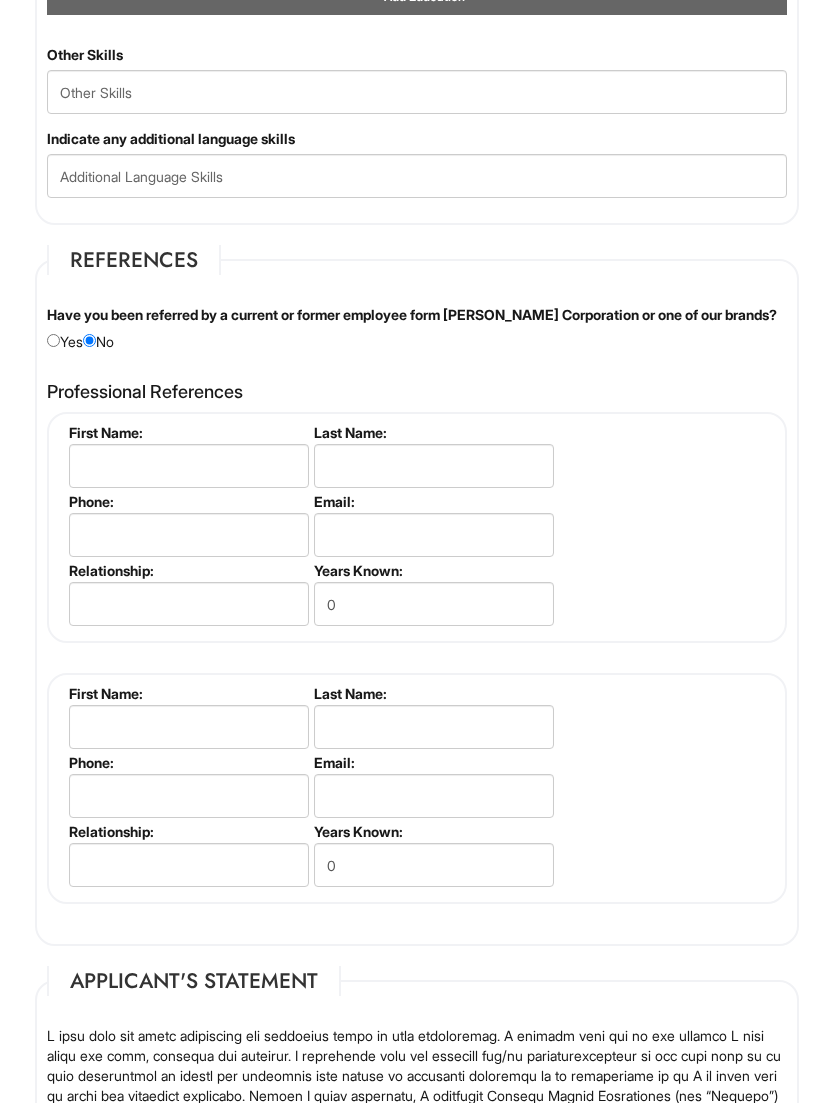 scroll, scrollTop: 3060, scrollLeft: 0, axis: vertical 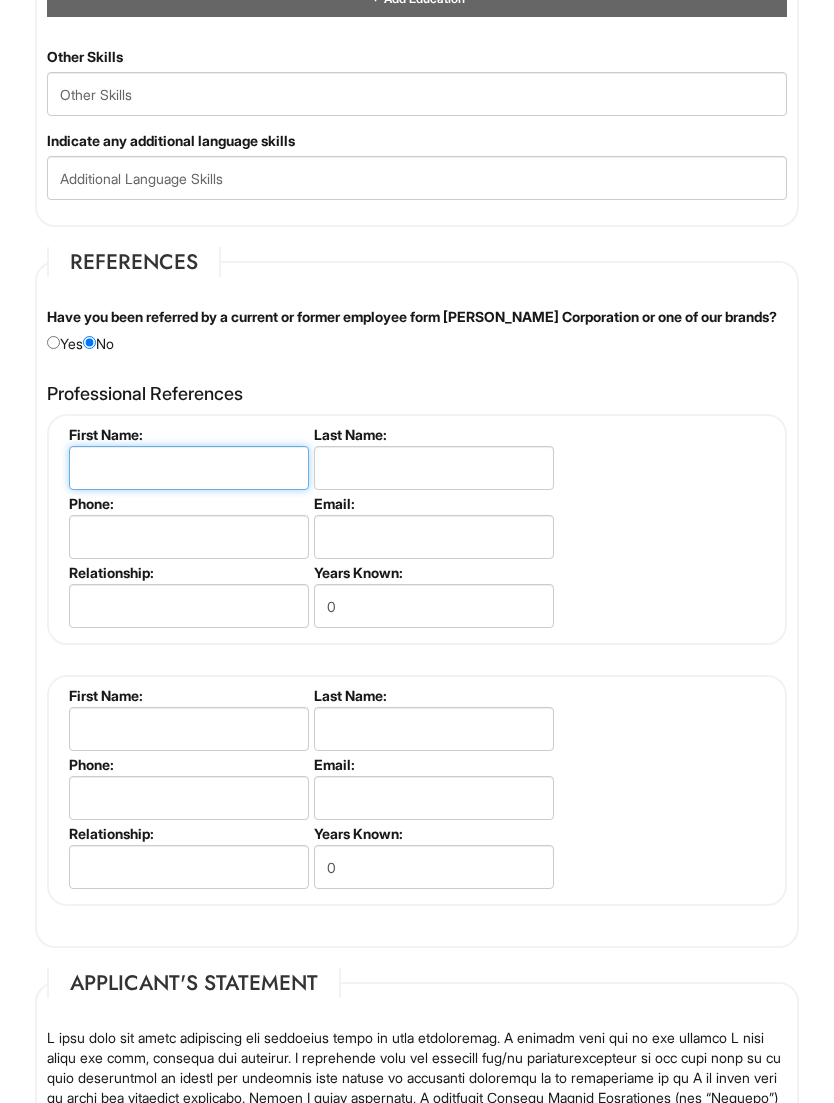 click at bounding box center (189, 468) 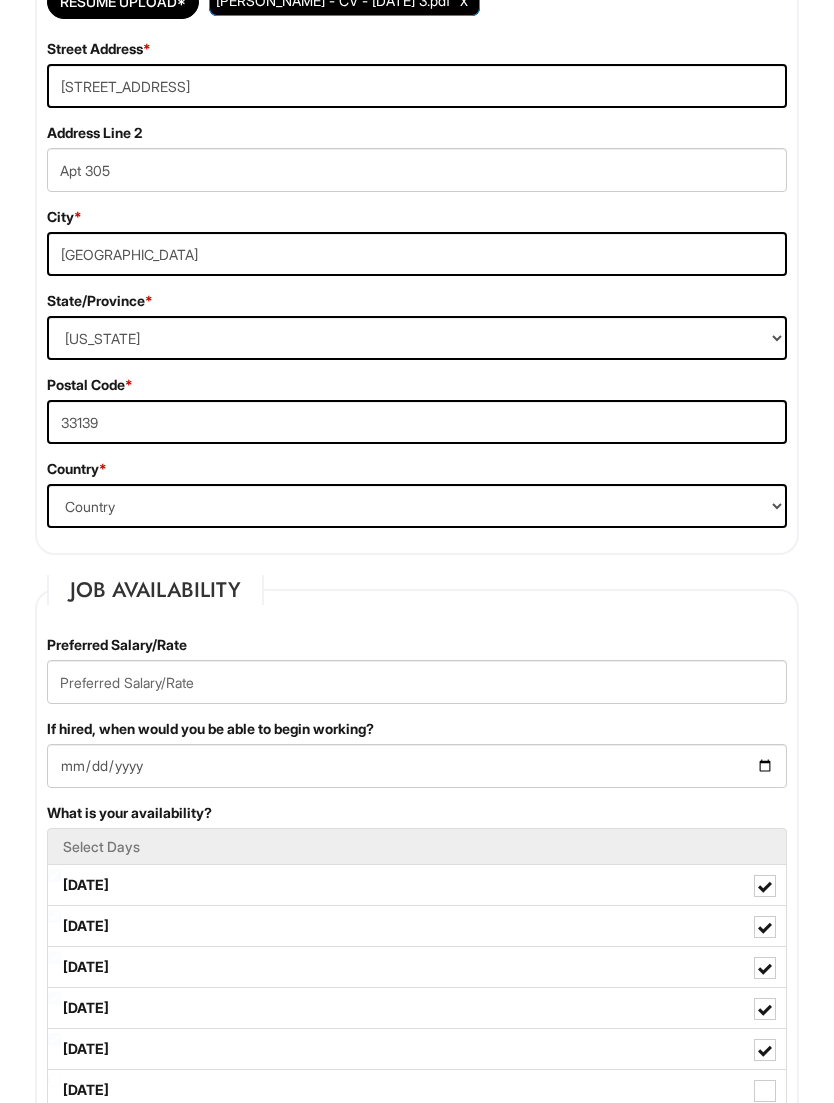 scroll, scrollTop: 0, scrollLeft: 0, axis: both 